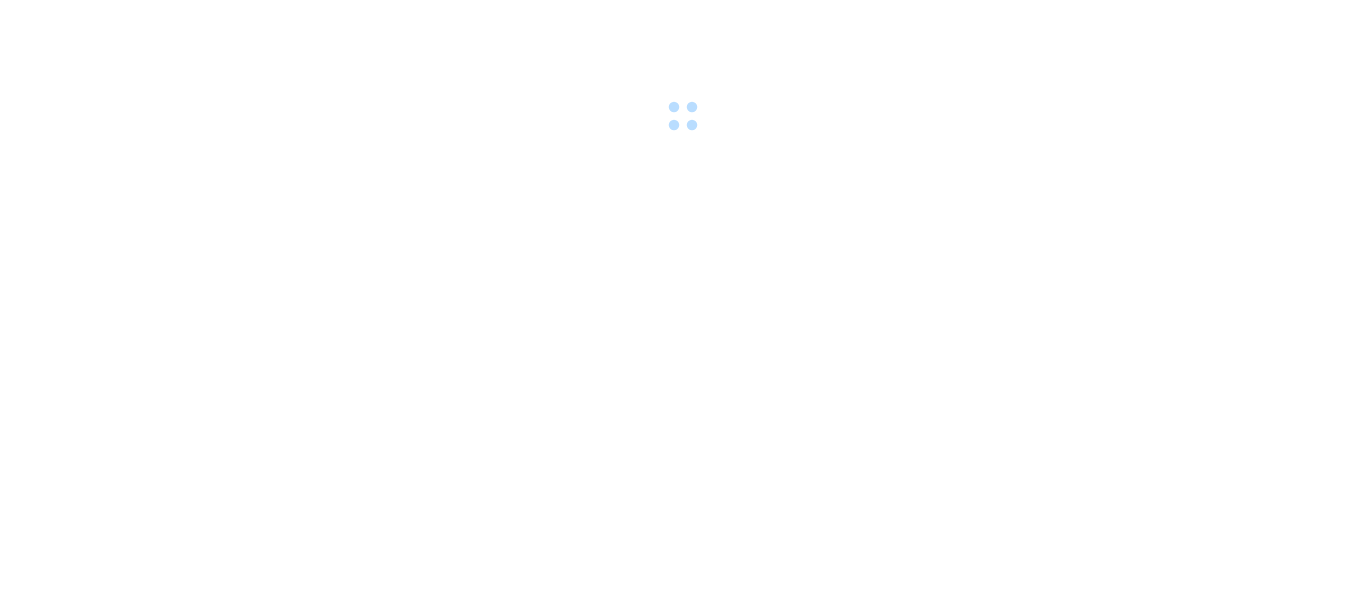 scroll, scrollTop: 0, scrollLeft: 0, axis: both 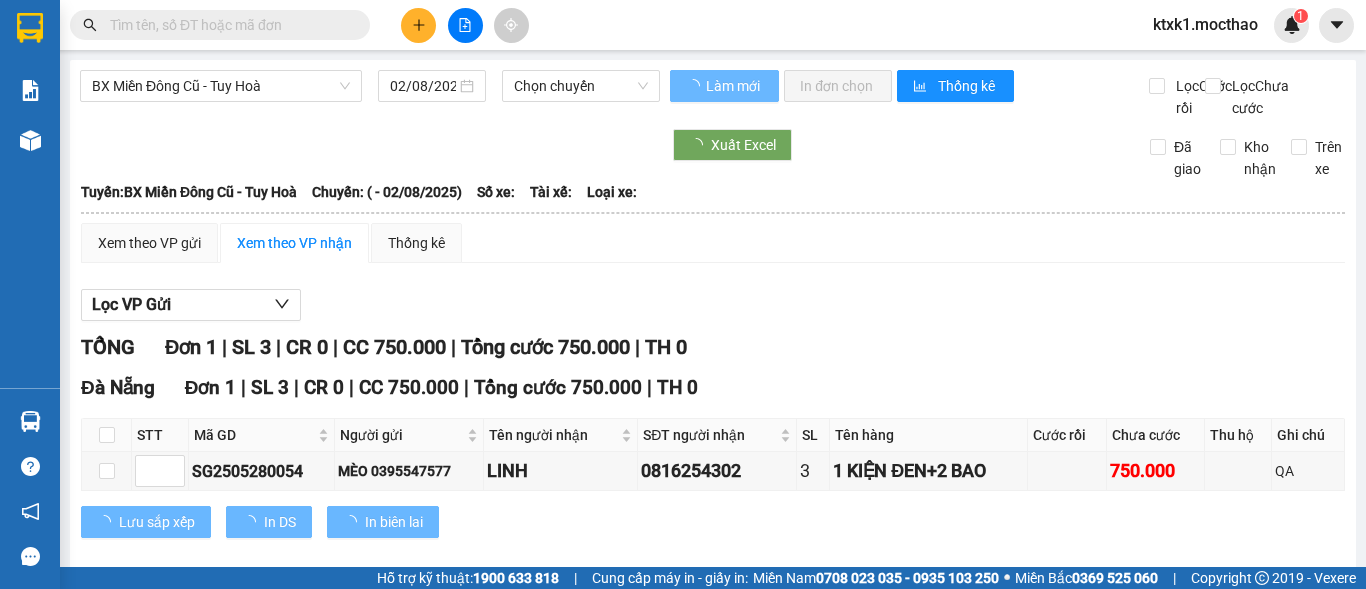 type on "28/05/2025" 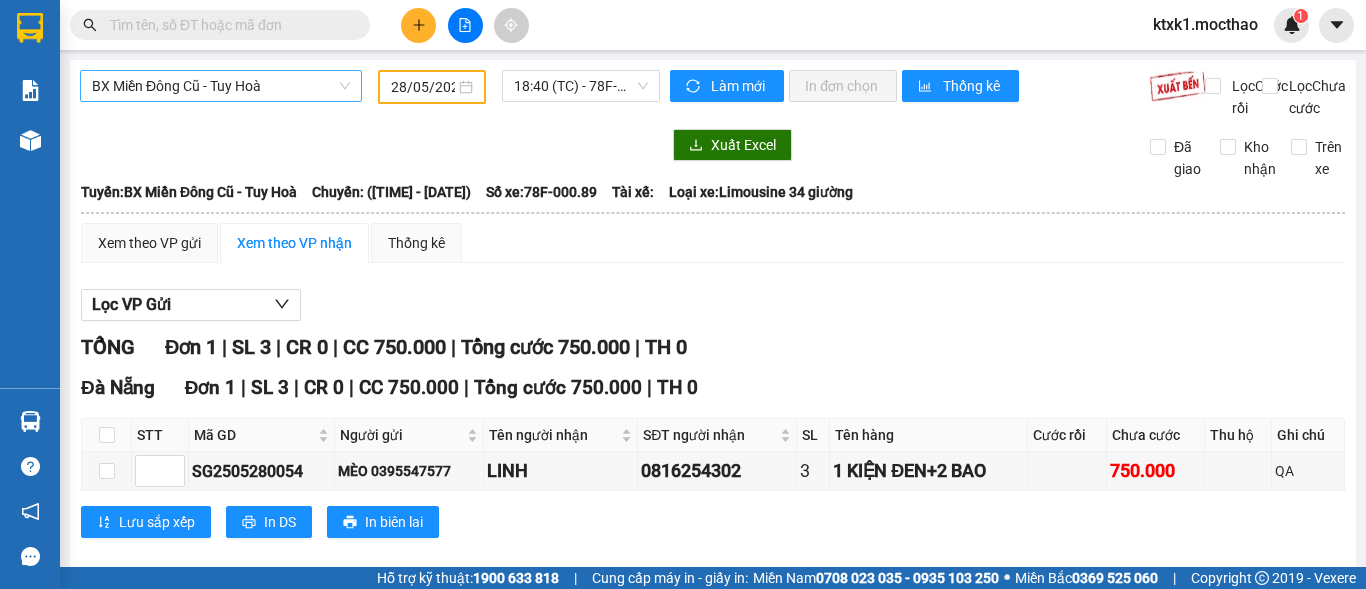 click on "BX Miền Đông Cũ - Tuy Hoà" at bounding box center [221, 86] 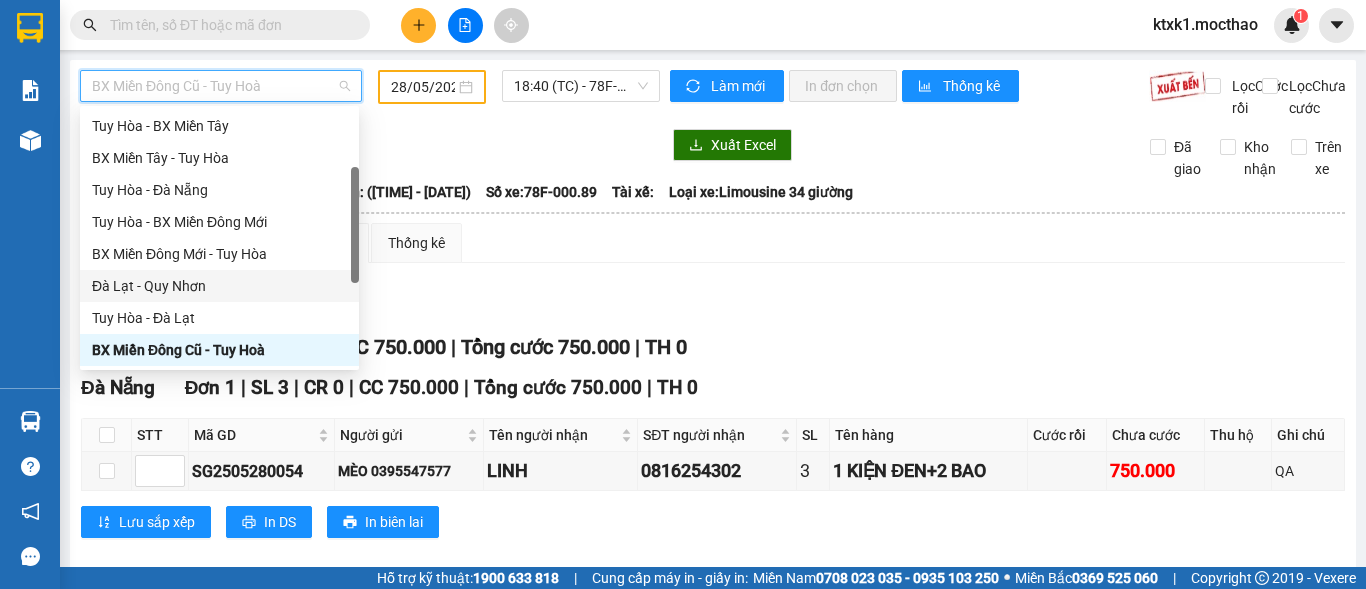 scroll, scrollTop: 448, scrollLeft: 0, axis: vertical 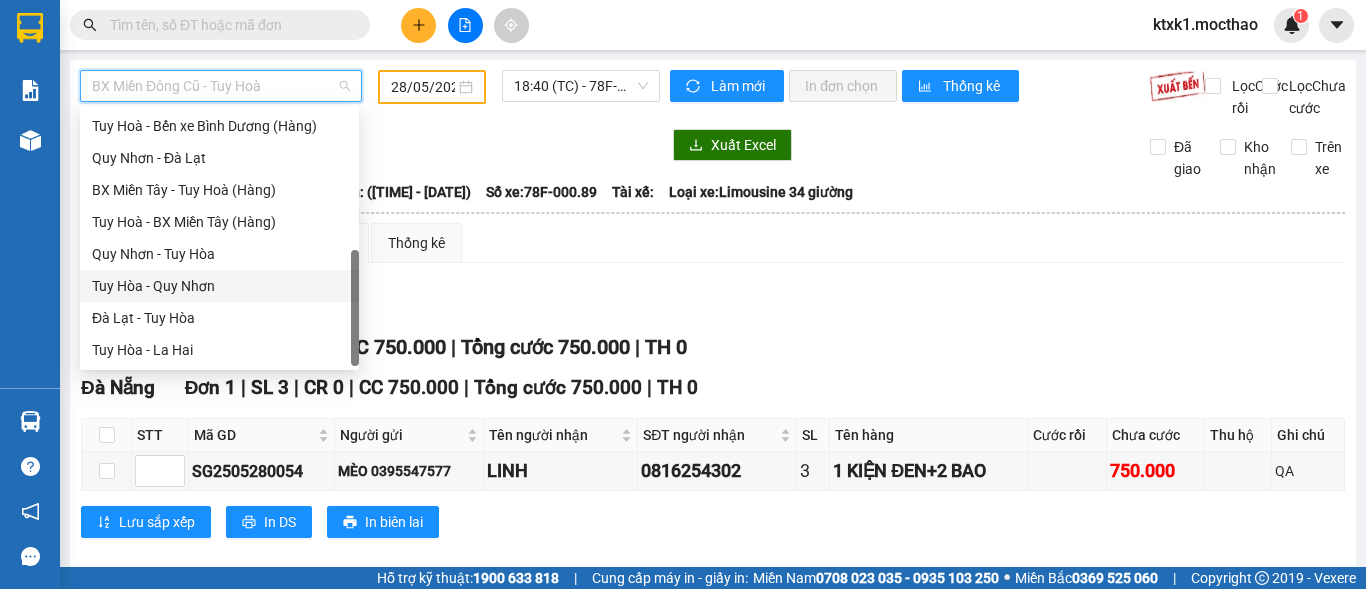 click on "Tuy Hòa - Quy Nhơn" at bounding box center [219, 286] 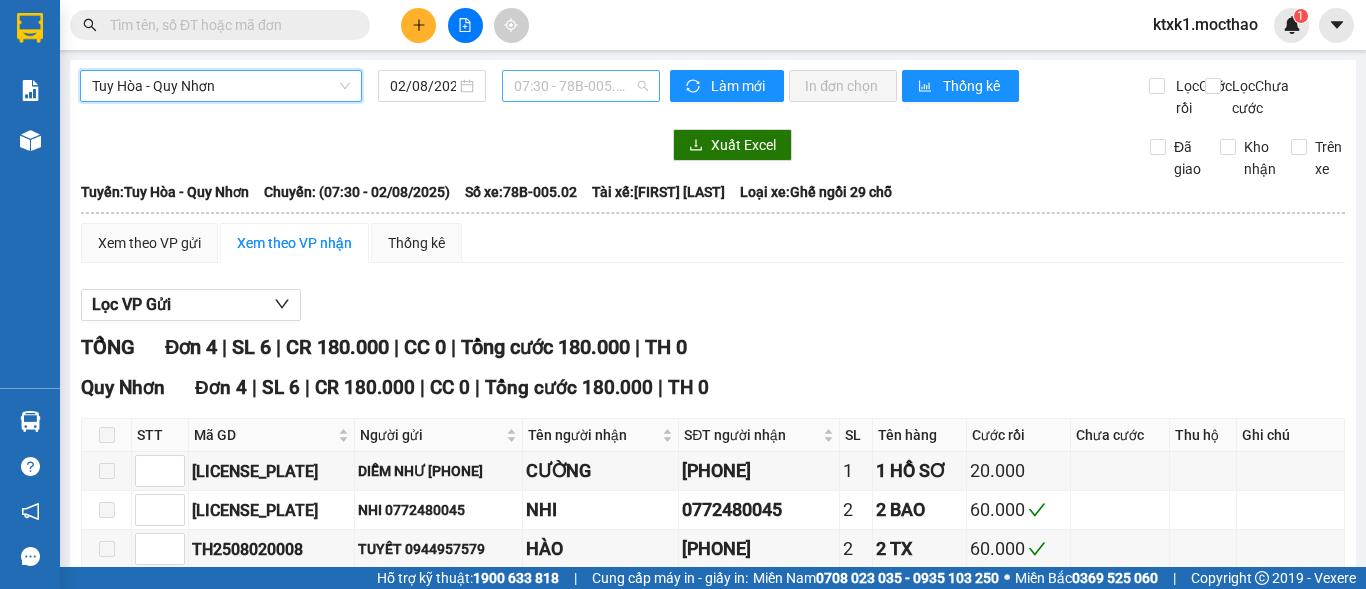 click on "07:30     - 78B-005.02" at bounding box center [581, 86] 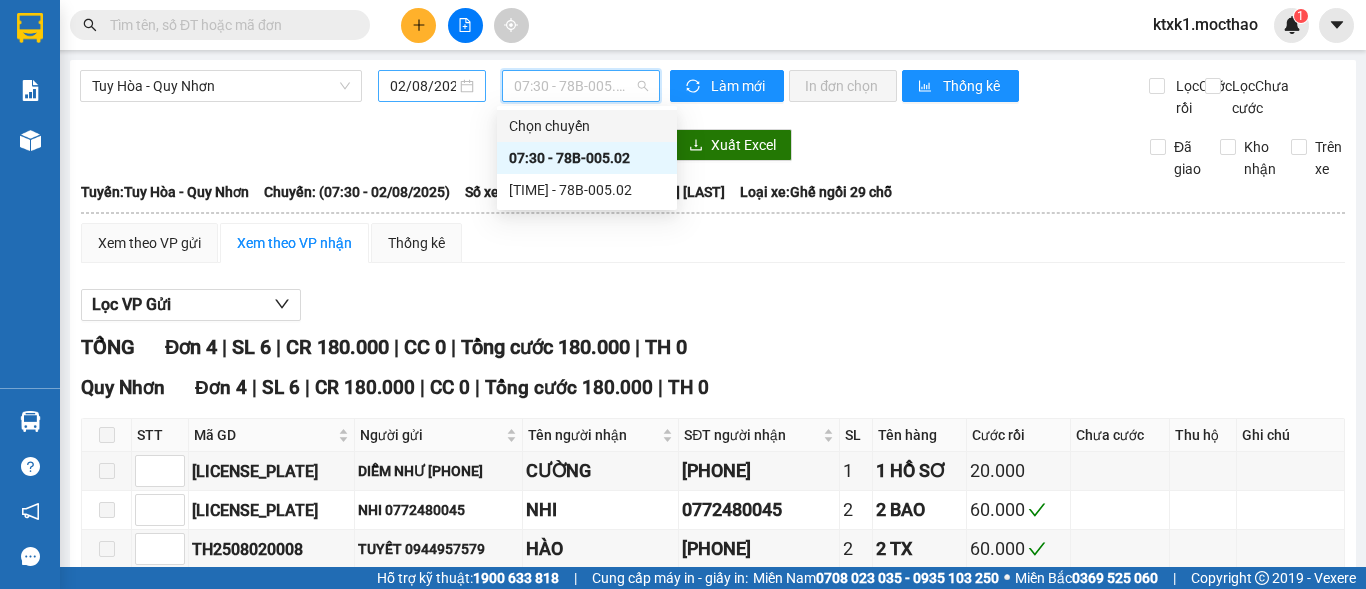 drag, startPoint x: 417, startPoint y: 87, endPoint x: 429, endPoint y: 90, distance: 12.369317 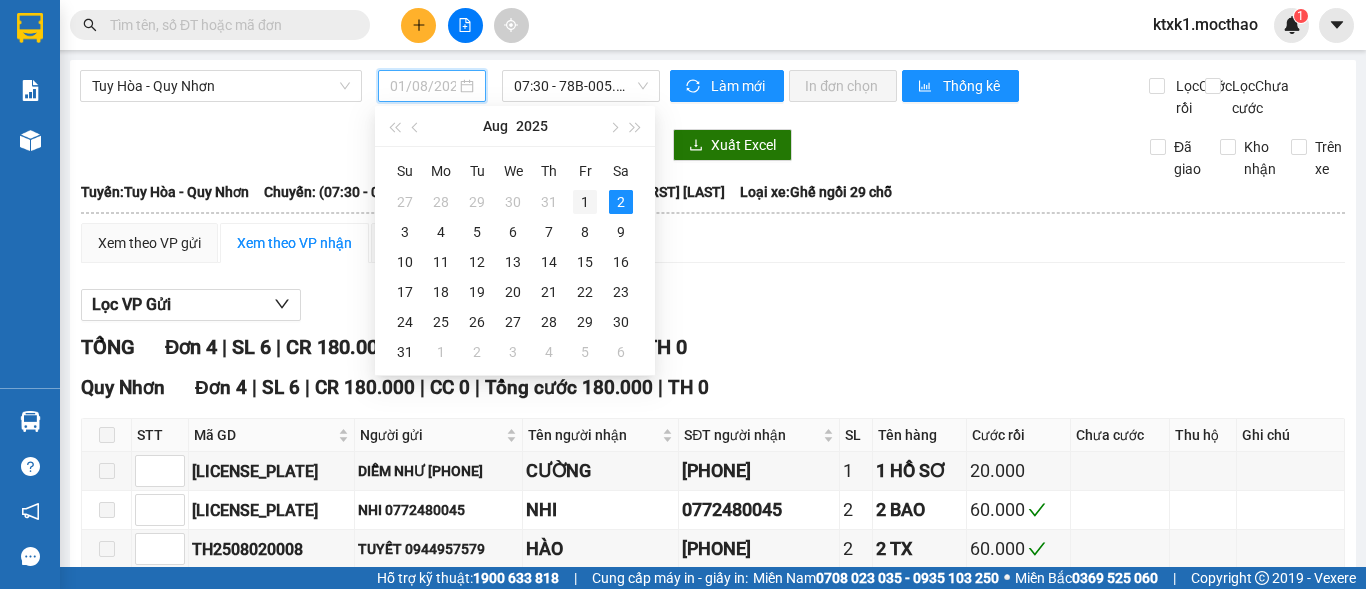 click on "1" at bounding box center [585, 202] 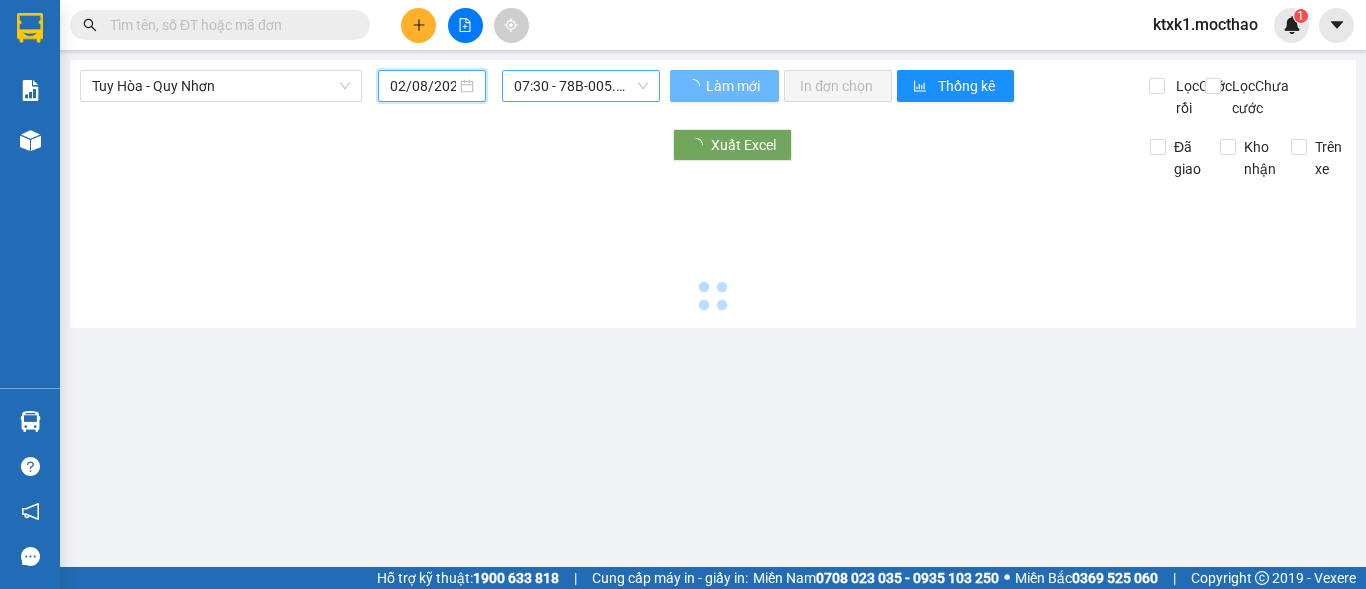 type on "01/08/2025" 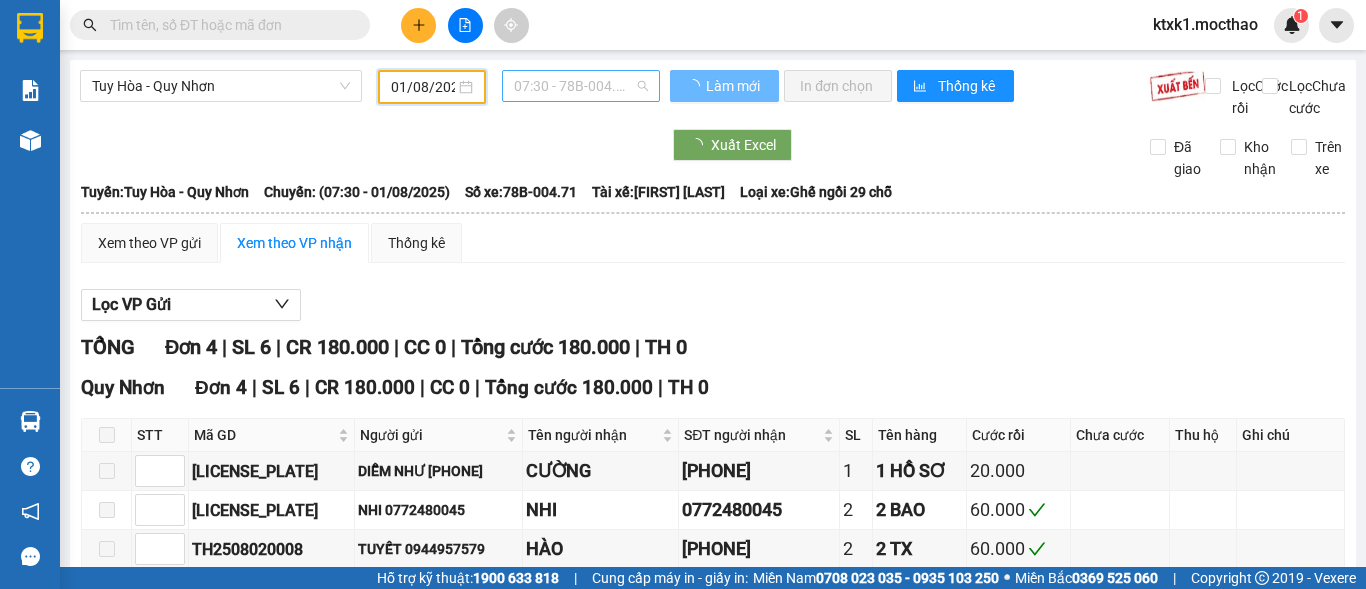 click on "07:30     - 78B-004.71" at bounding box center [581, 86] 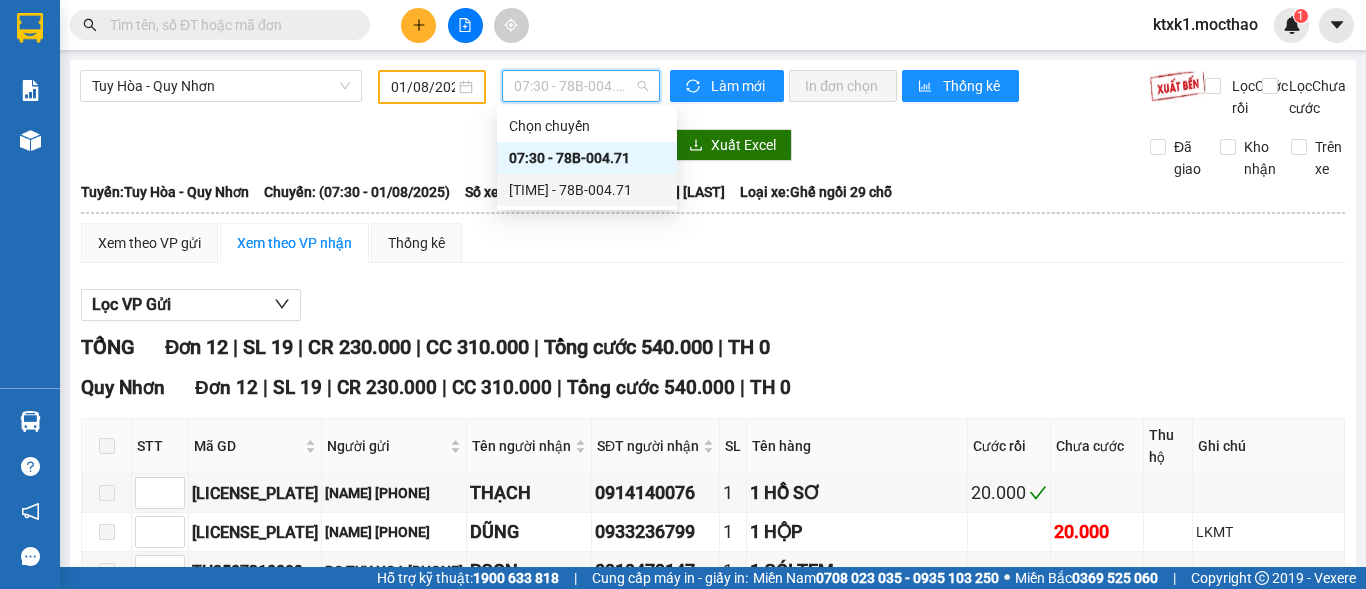click on "13:30     - 78B-004.71" at bounding box center [587, 190] 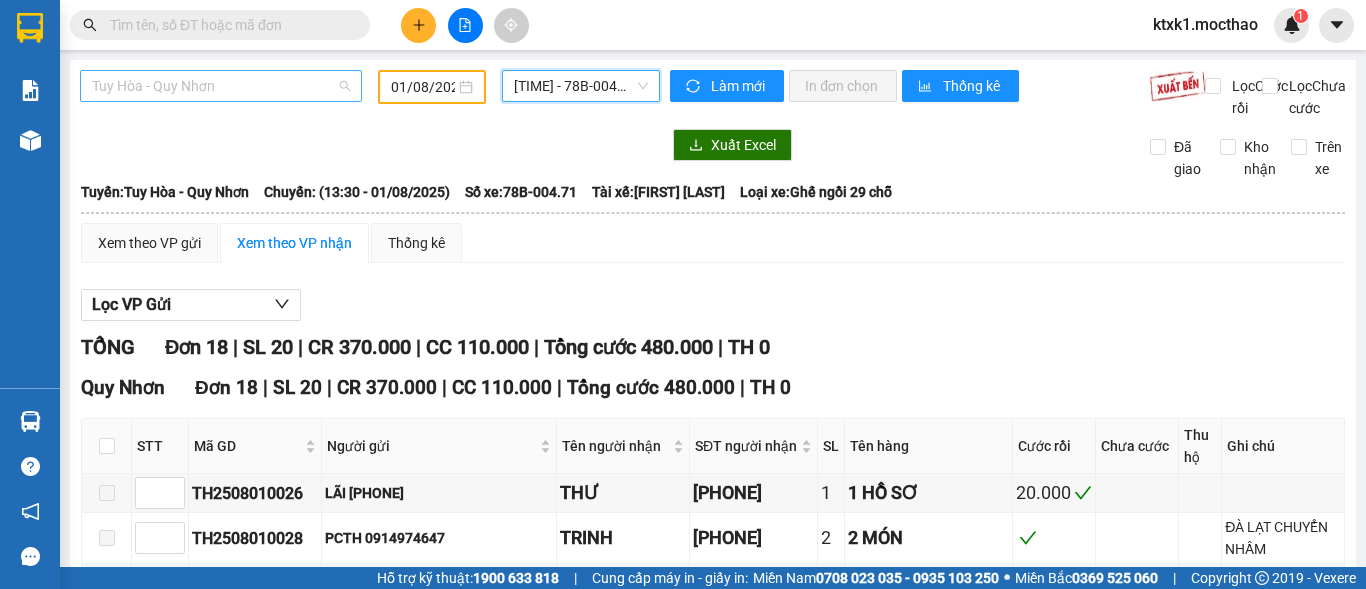 click on "Tuy Hòa - Quy Nhơn" at bounding box center (221, 86) 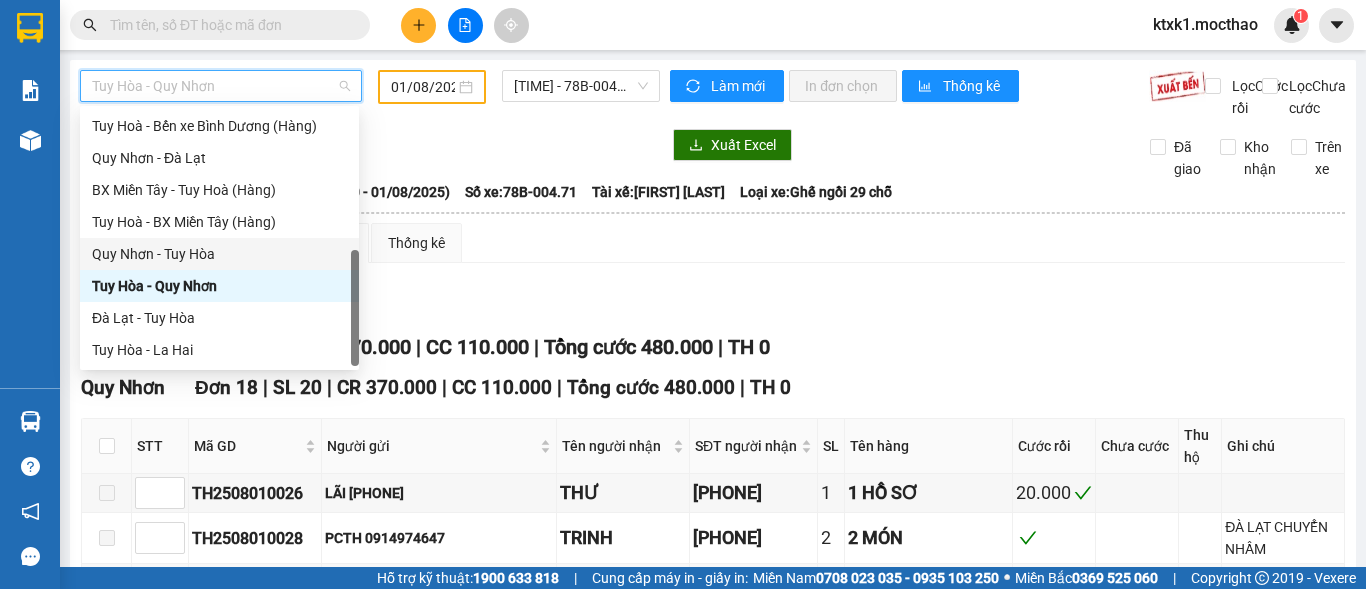 click on "Quy Nhơn - Tuy Hòa" at bounding box center [219, 254] 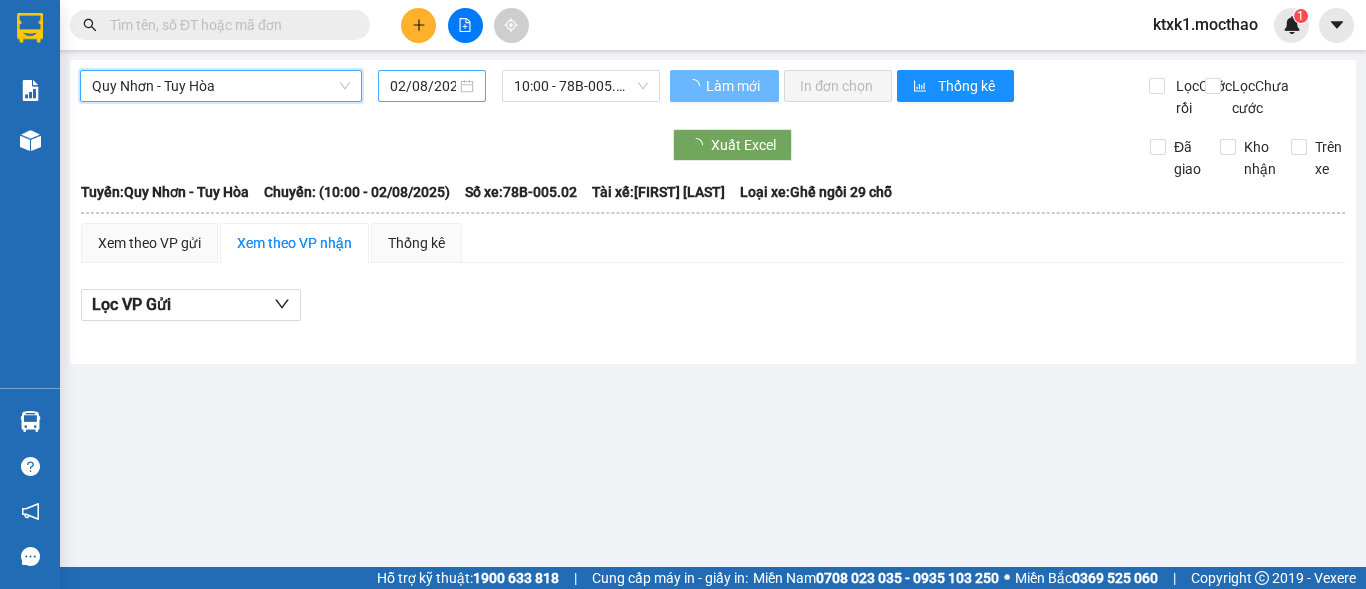click on "02/08/2025" at bounding box center (423, 86) 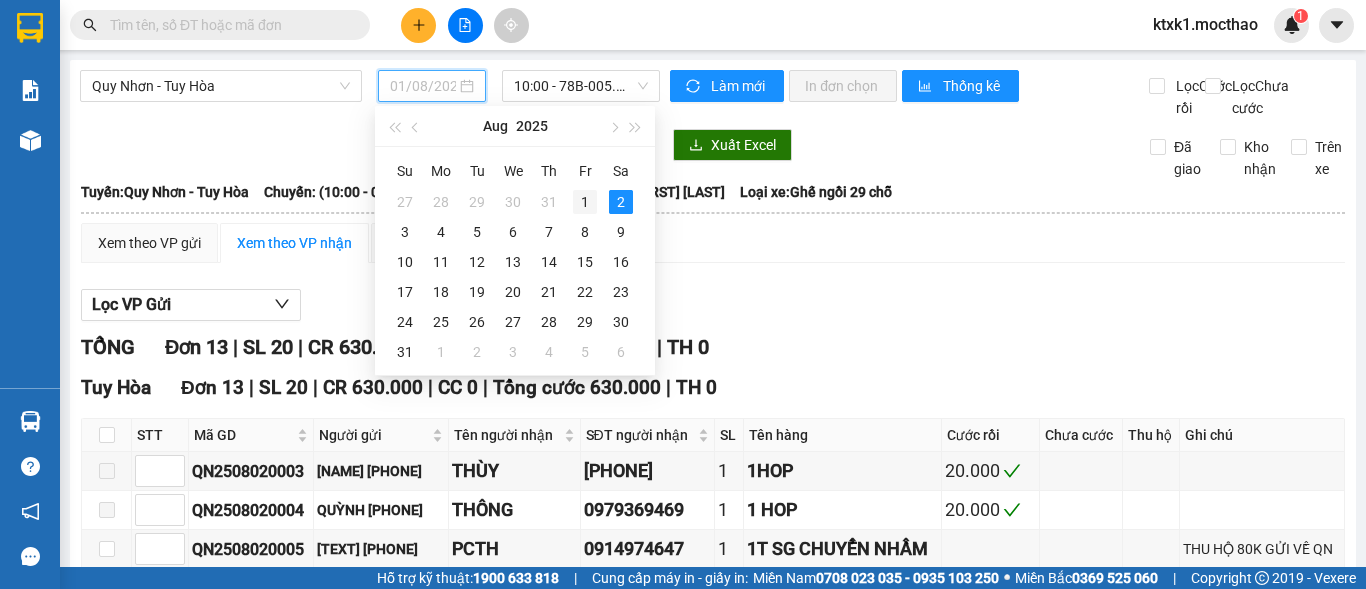 click on "1" at bounding box center (585, 202) 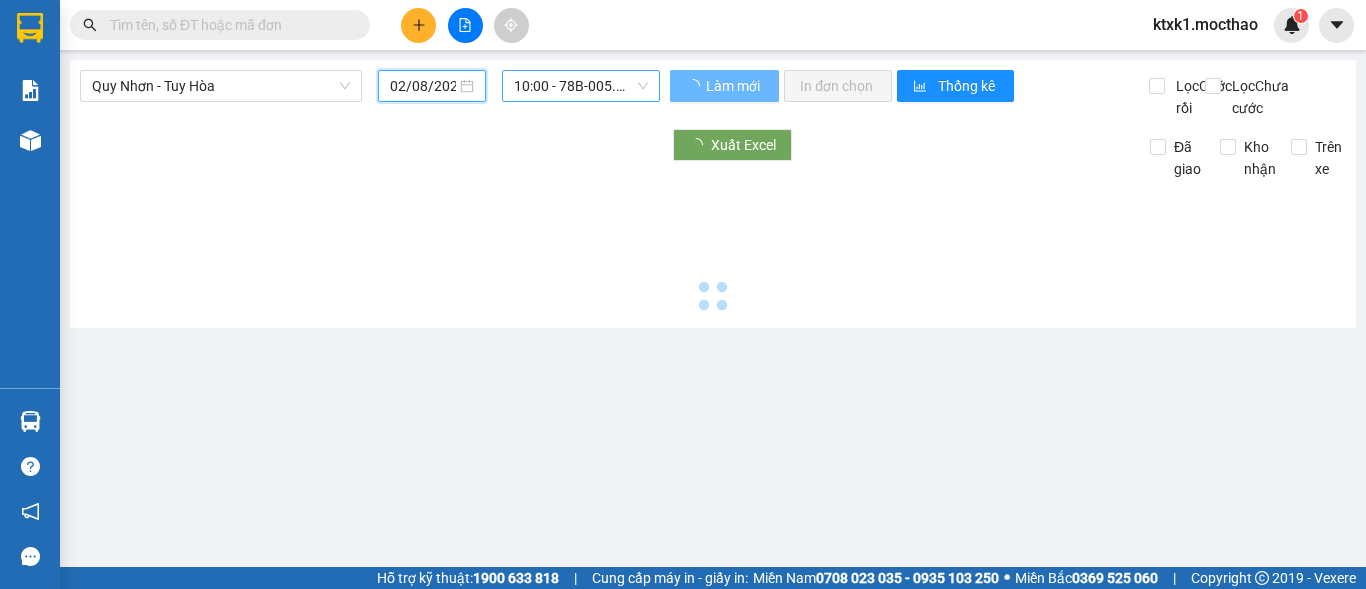 type on "01/08/2025" 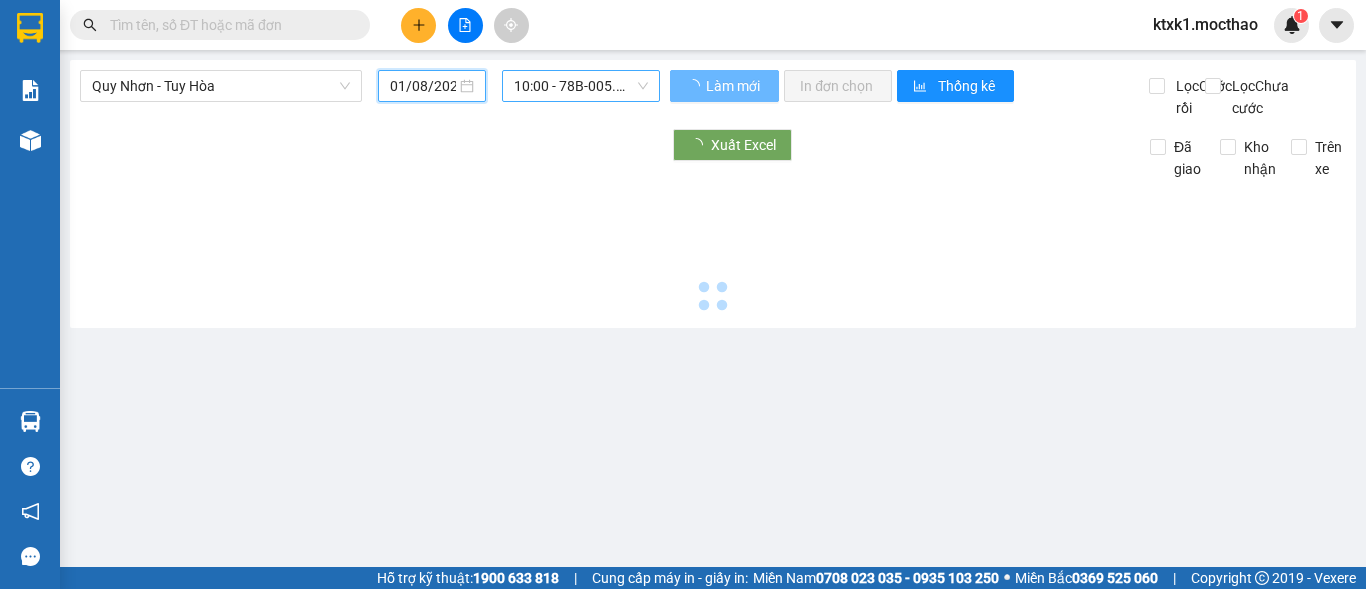 click on "[TIME] - [LICENSE_PLATE]" at bounding box center [581, 86] 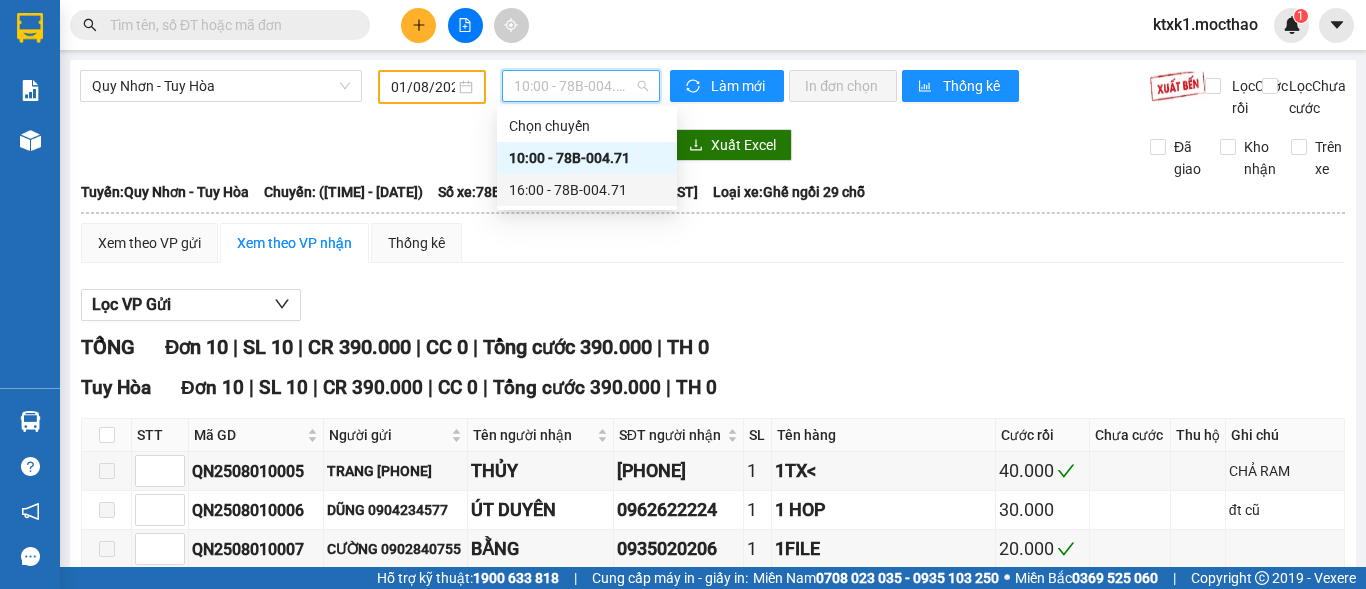 click on "16:00     - 78B-004.71" at bounding box center [587, 190] 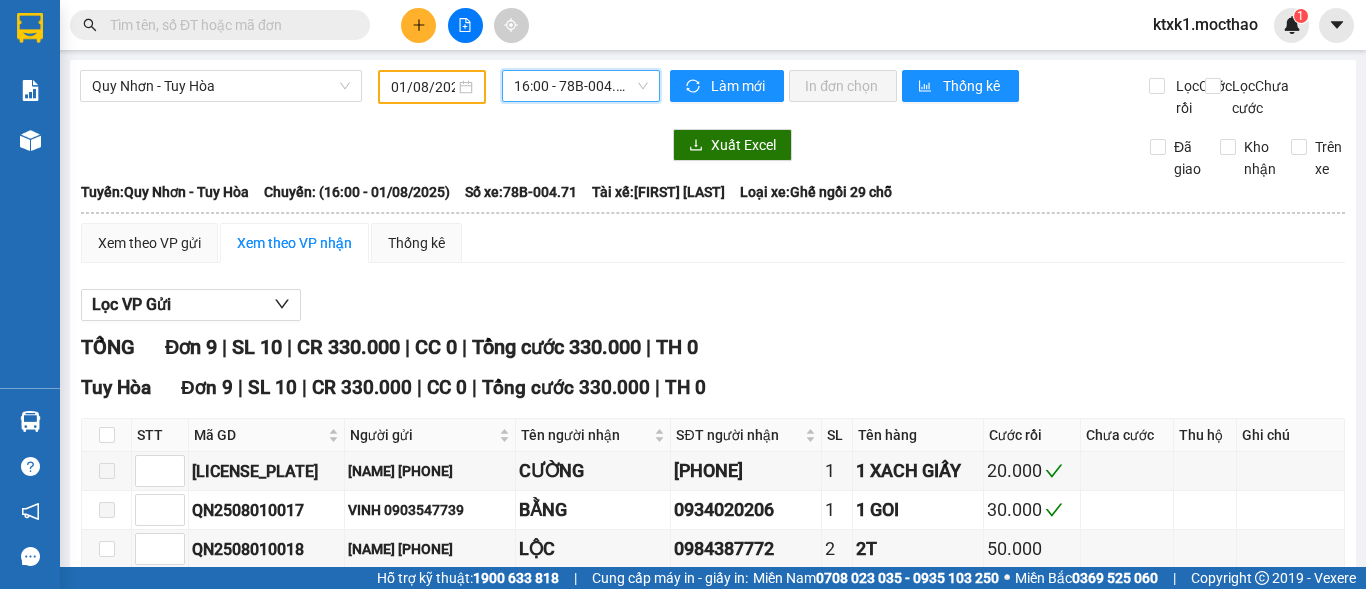 click on "Quy Nhơn - Tuy Hòa 01/08/2025 16:00 16:00     - 78B-004.71  Làm mới In đơn chọn Thống kê Lọc  Cước rồi Lọc  Chưa cước Xuất Excel Đã giao Kho nhận Trên xe Mộc Thảo   19007464   Số [NUMBER] đường [STREET] PHƠI HÀNG 14:56 - 02/08/2025 Tuyến:  Quy Nhơn - Tuy Hòa Chuyến:   (16:00 - 01/08/2025) Tài xế:  [FIRST] [LAST]   Số xe:  78B-004.71 Loại xe:  Ghế ngồi 29 chỗ Tuyến:  Quy Nhơn - Tuy Hòa Chuyến:   (16:00 - 01/08/2025) Số xe:  78B-004.71 Tài xế:  [FIRST] [LAST]Loại xe:  Ghế ngồi 29 chỗ Xem theo VP gửi Xem theo VP nhận Thống kê Lọc VP Gửi TỔNG Đơn   9 | SL   10 | CR   330.000 | CC   0 | Tổng cước   330.000 | TH   0 Tuy Hòa Đơn   9 | SL   10 | CR   330.000 | CC   0 | Tổng cước   330.000 | TH   0 STT Mã GD Người gửi Tên người nhận SĐT người nhận SL Tên hàng Cước rồi Chưa cước Thu hộ Ghi chú Ký nhận                           QN2508010015 CƯƠNG [PHONE]" at bounding box center [683, 283] 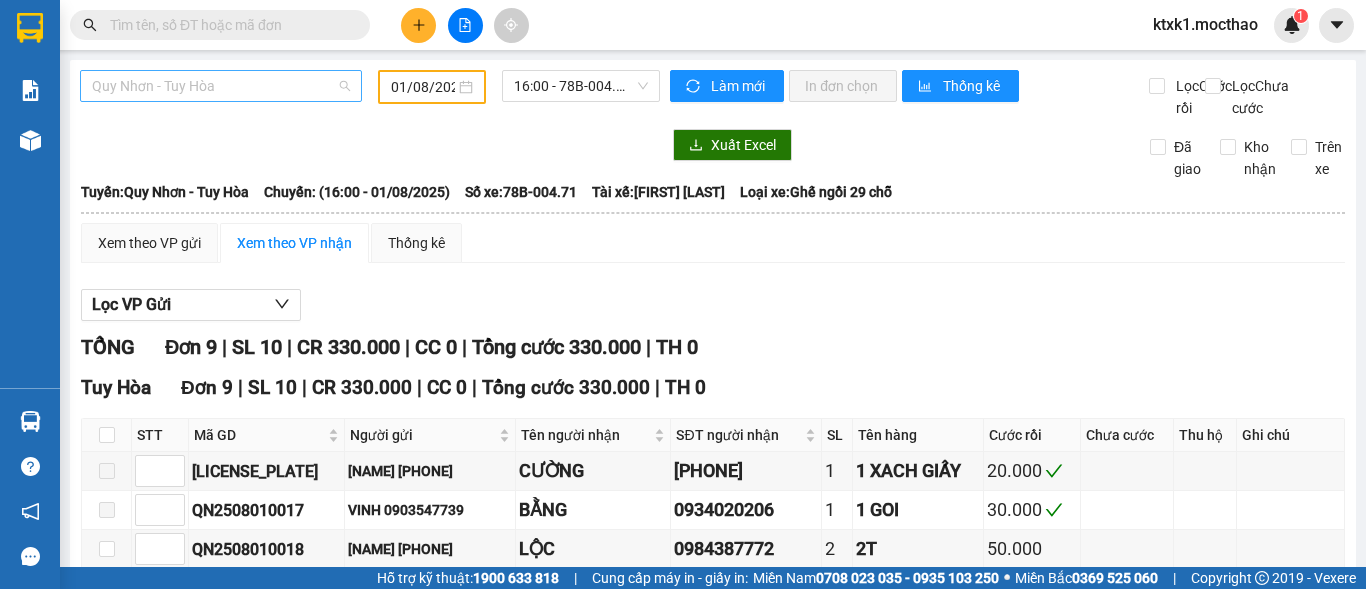 click on "Quy Nhơn - Tuy Hòa" at bounding box center (221, 86) 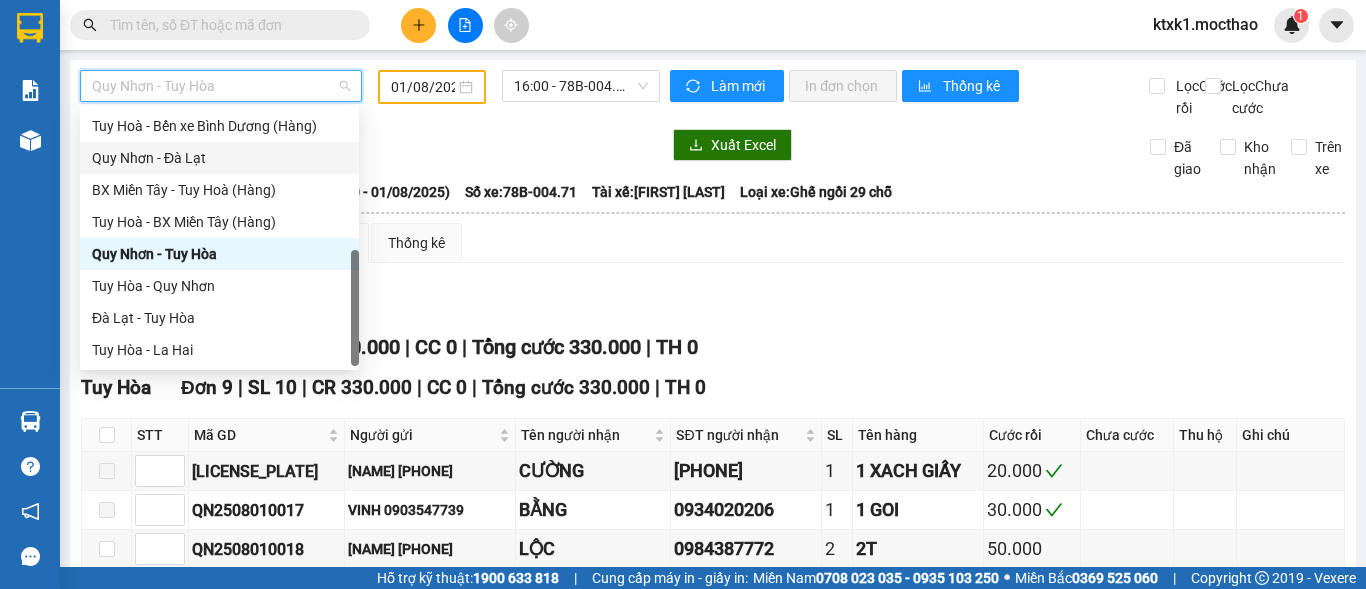 click on "Quy Nhơn - Đà Lạt" at bounding box center (219, 158) 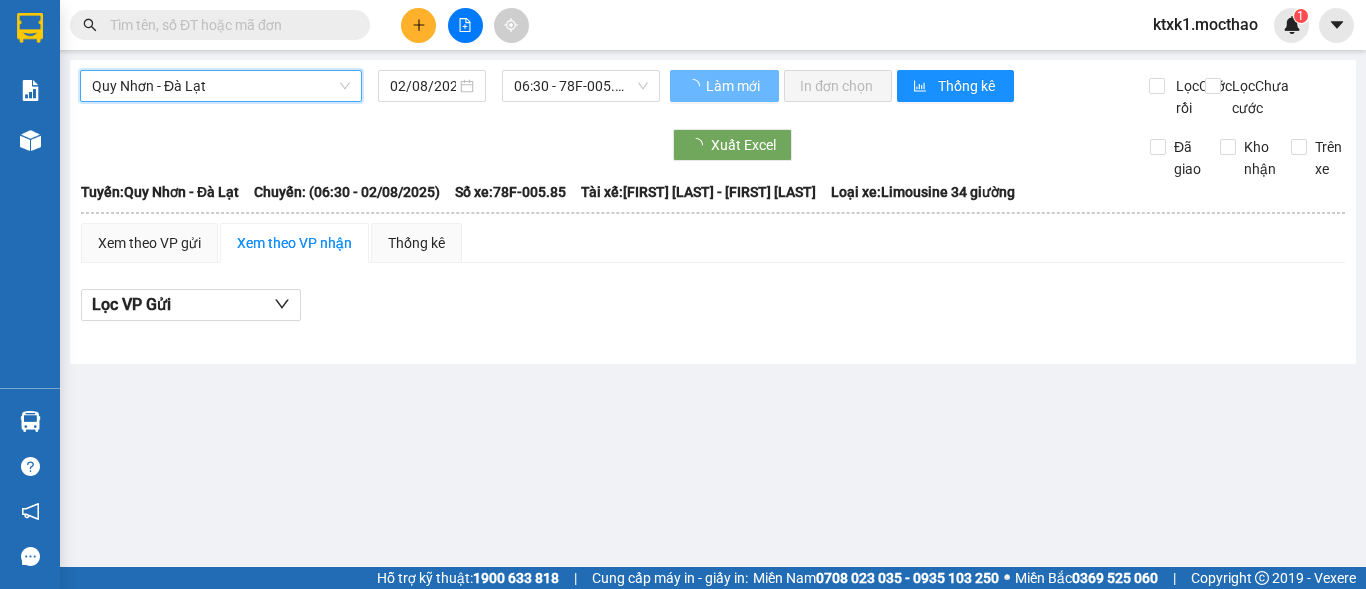 click on "02/08/2025" at bounding box center (423, 86) 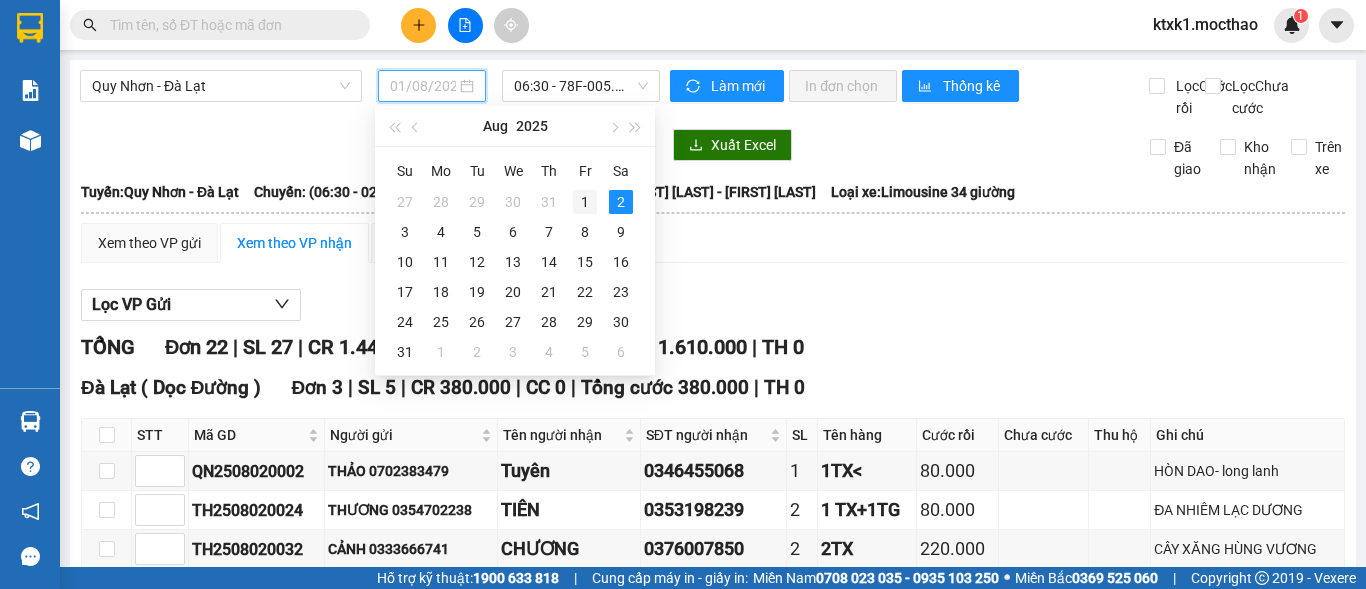 click on "1" at bounding box center [585, 202] 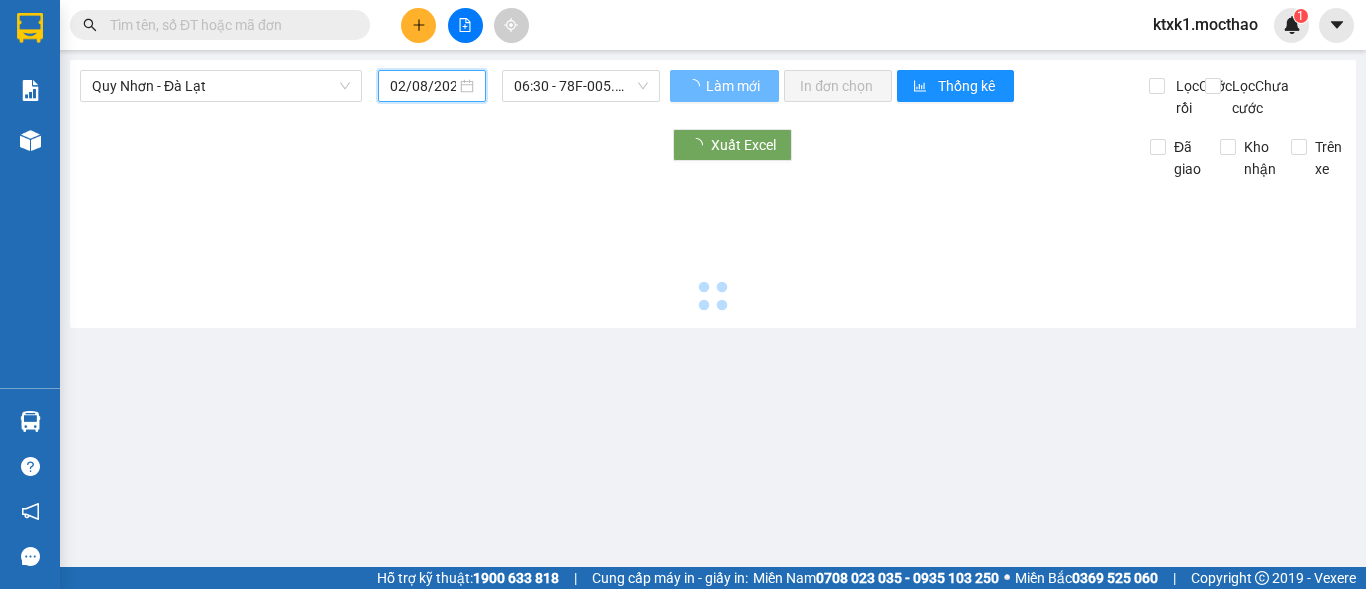 click on "06:30     - 78F-005.85" at bounding box center (581, 86) 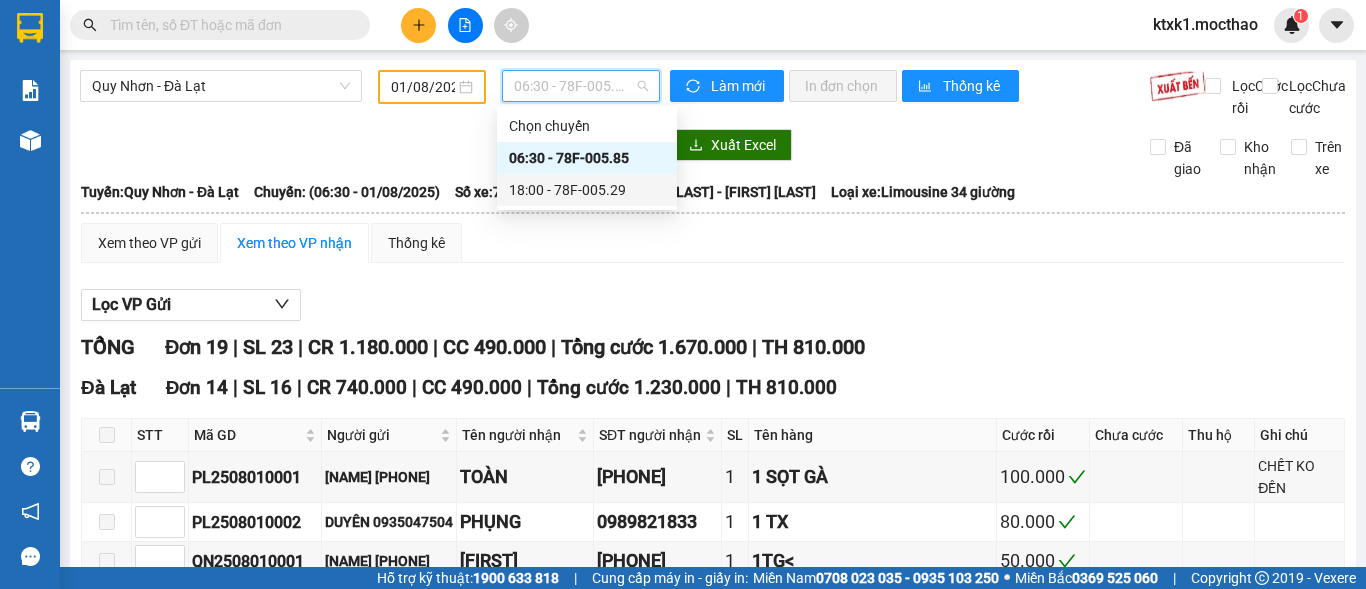 click on "01/08/2025" at bounding box center (423, 87) 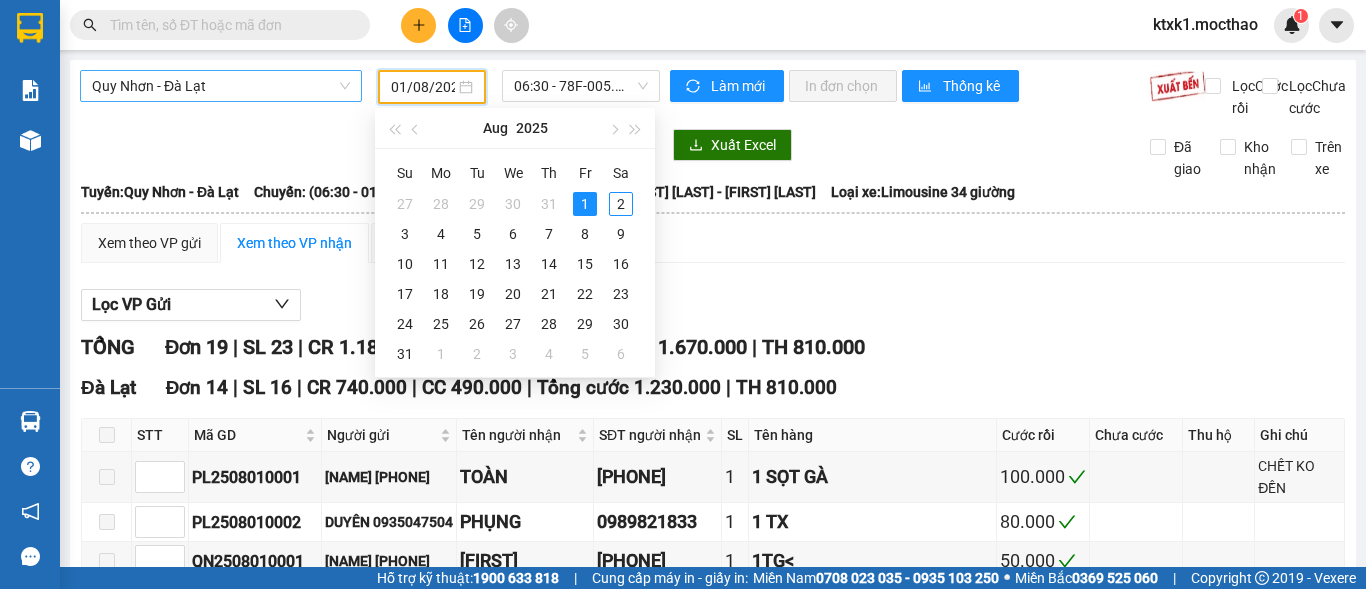 click on "Quy Nhơn - Đà Lạt" at bounding box center (221, 86) 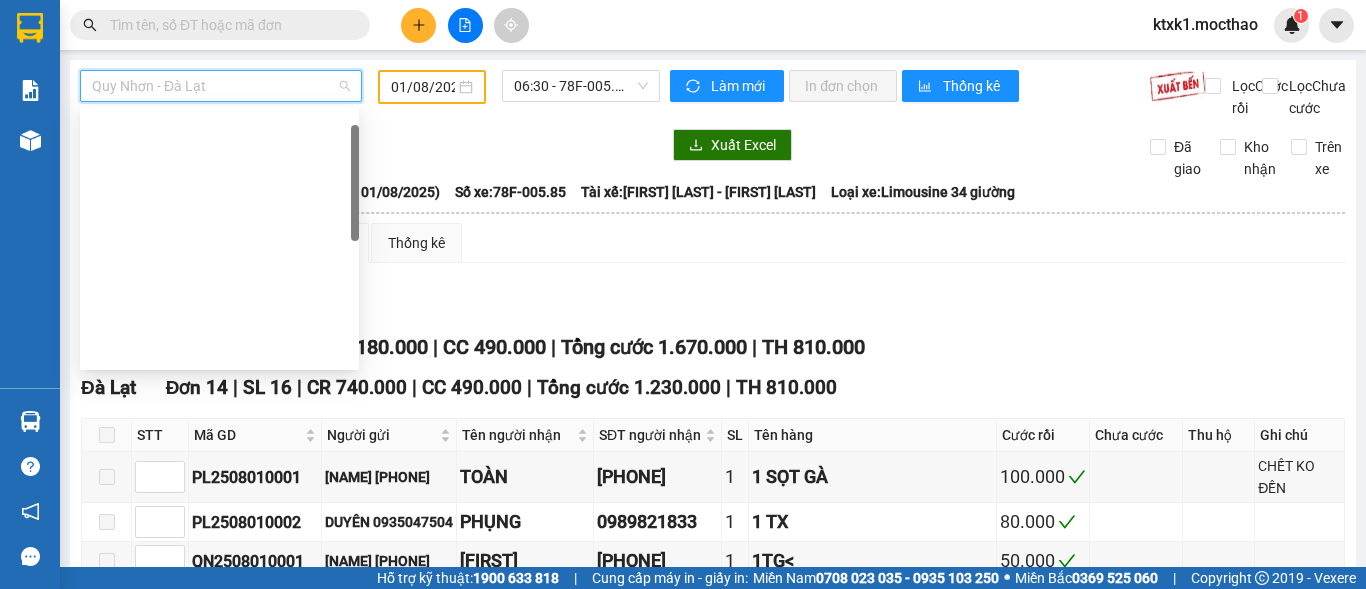 scroll, scrollTop: 48, scrollLeft: 0, axis: vertical 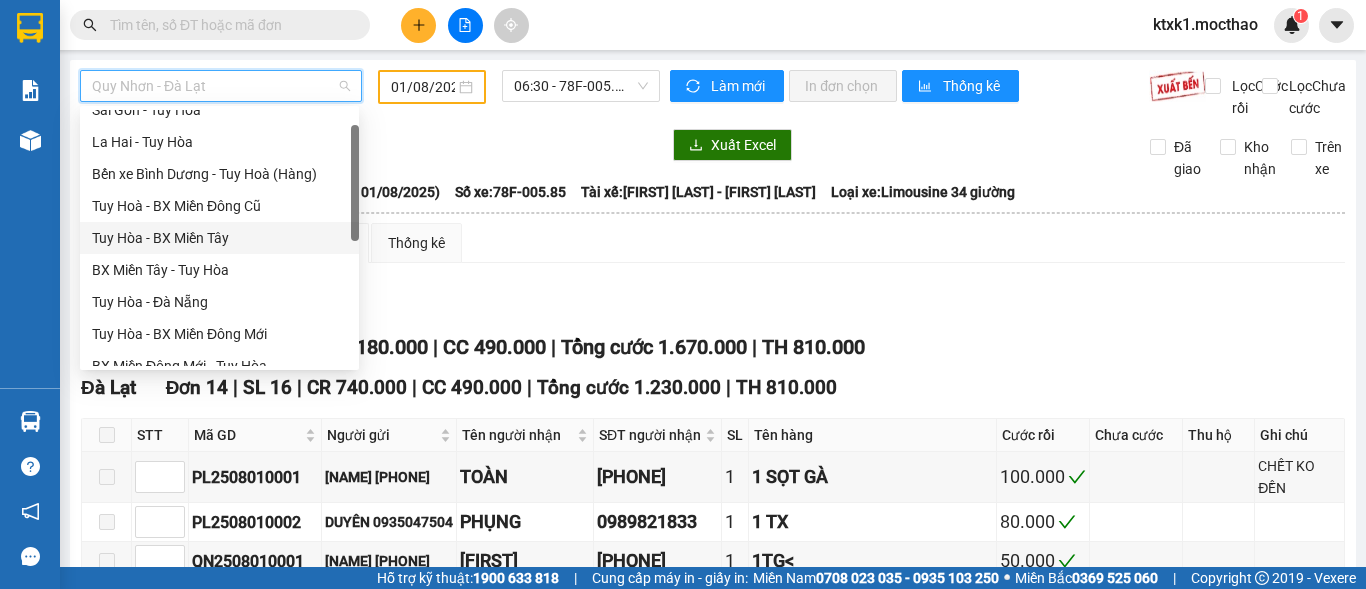 drag, startPoint x: 206, startPoint y: 237, endPoint x: 317, endPoint y: 180, distance: 124.77981 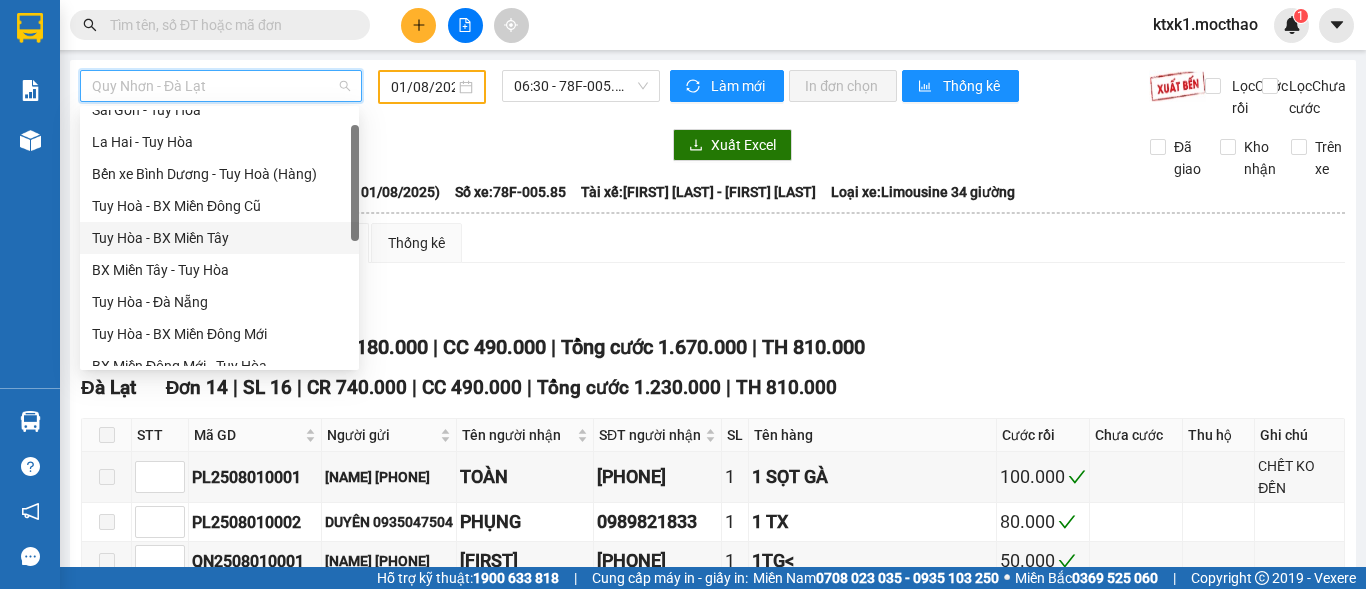 click on "Tuy Hòa - BX Miền Tây" at bounding box center (219, 238) 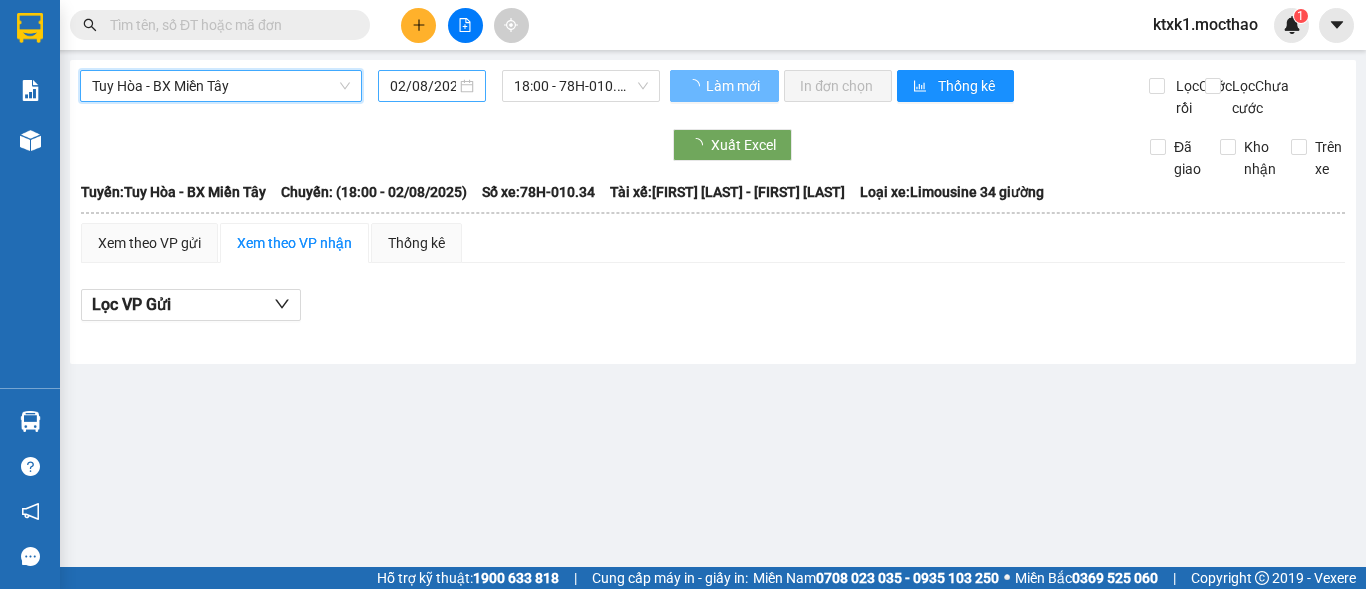 click on "02/08/2025" at bounding box center (423, 86) 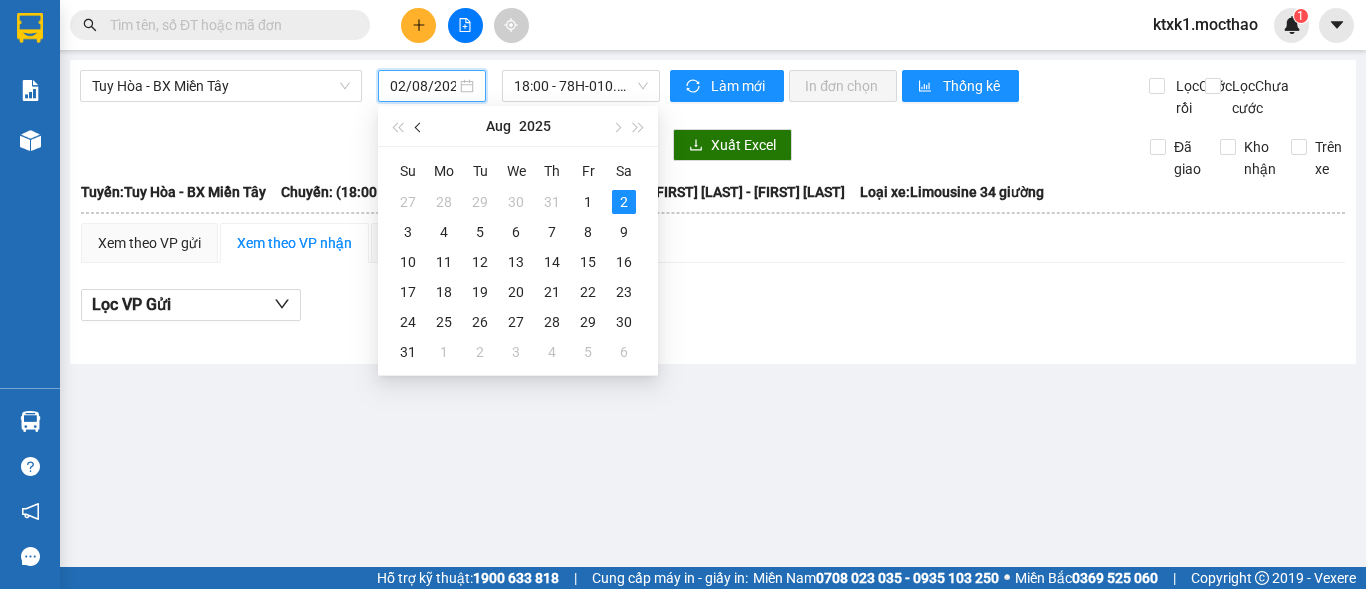 drag, startPoint x: 419, startPoint y: 127, endPoint x: 512, endPoint y: 235, distance: 142.52368 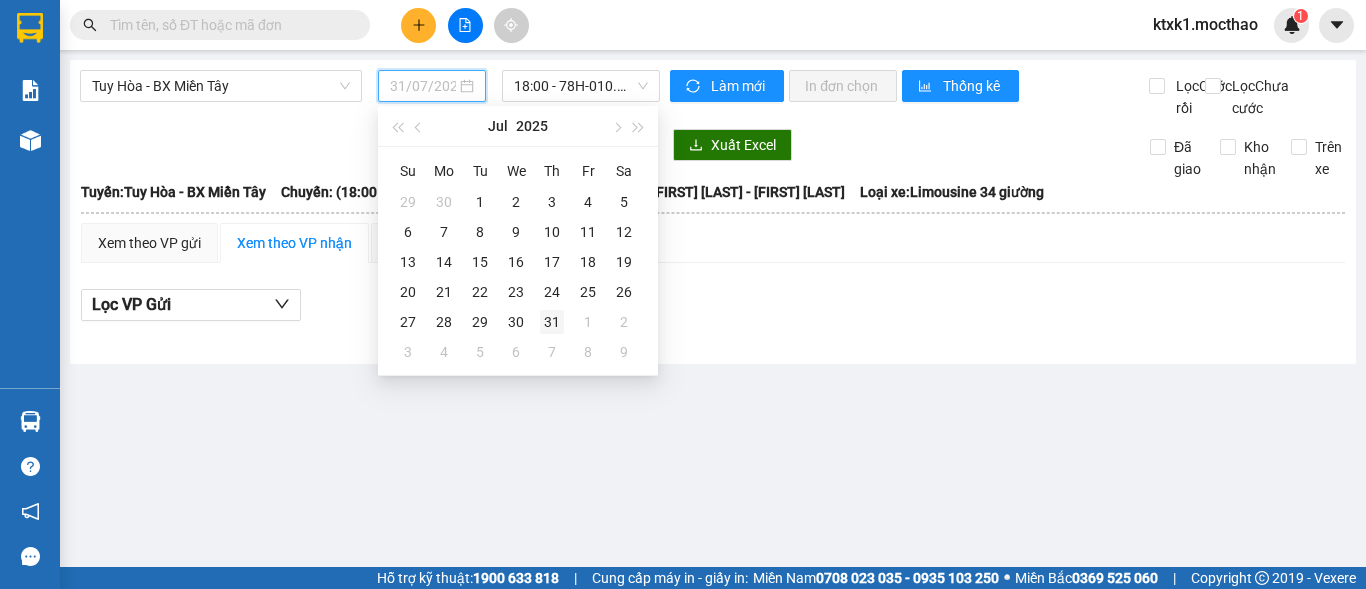 click on "31" at bounding box center [552, 322] 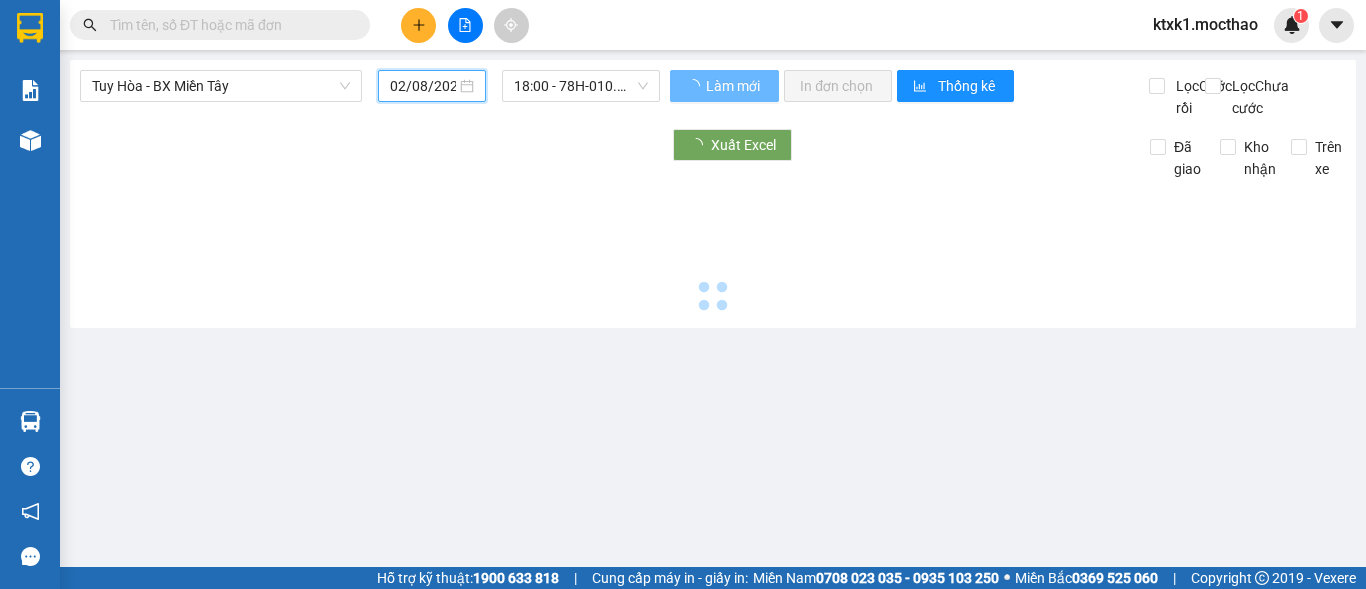 type on "31/07/2025" 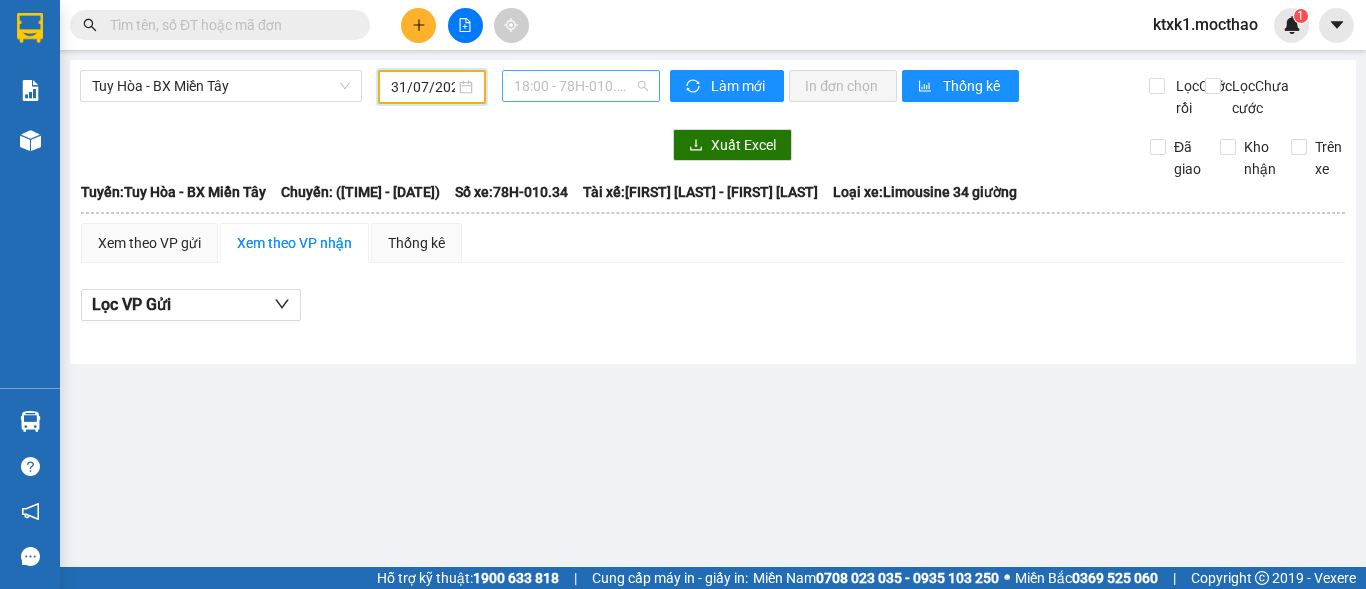 click on "18:00     - 78H-010.34" at bounding box center (581, 86) 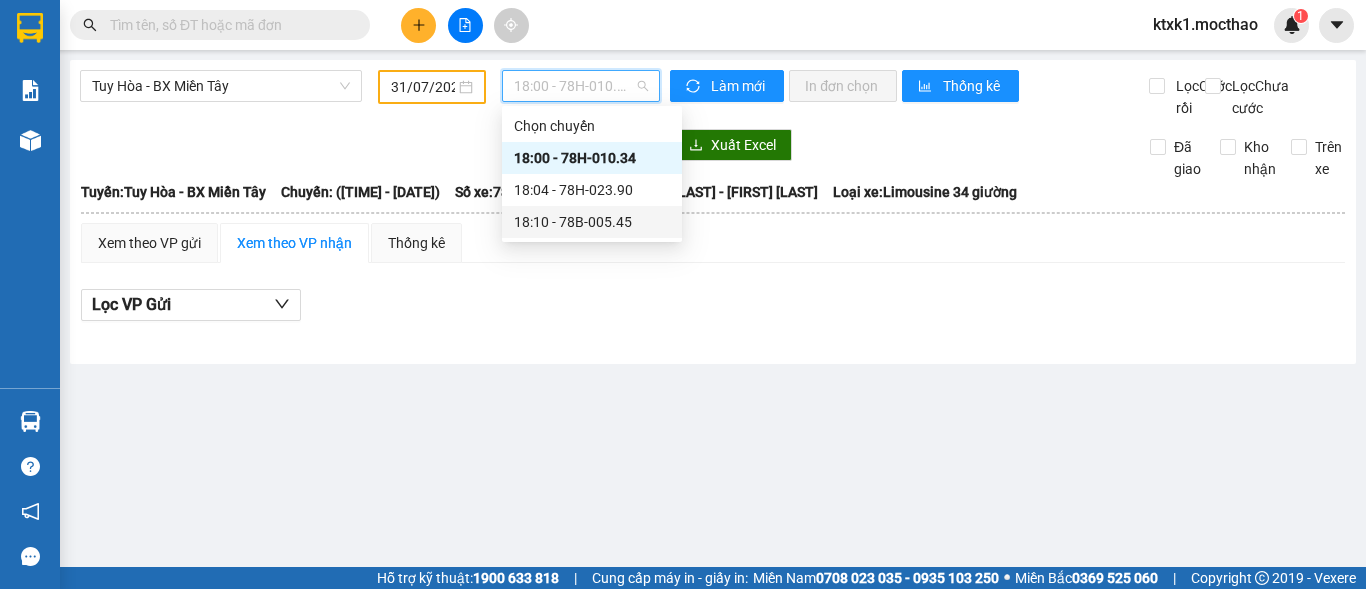 click on "[TIME] - [LICENSE_PLATE]" at bounding box center [592, 222] 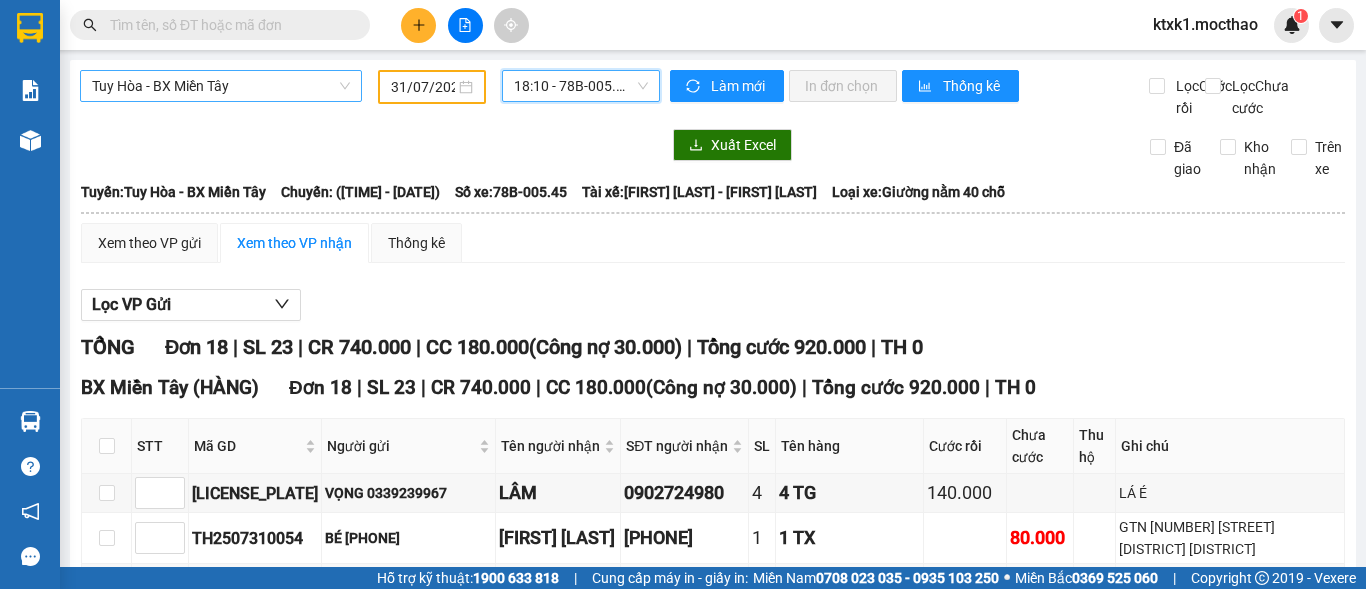 click on "Tuy Hòa - BX Miền Tây" at bounding box center [221, 86] 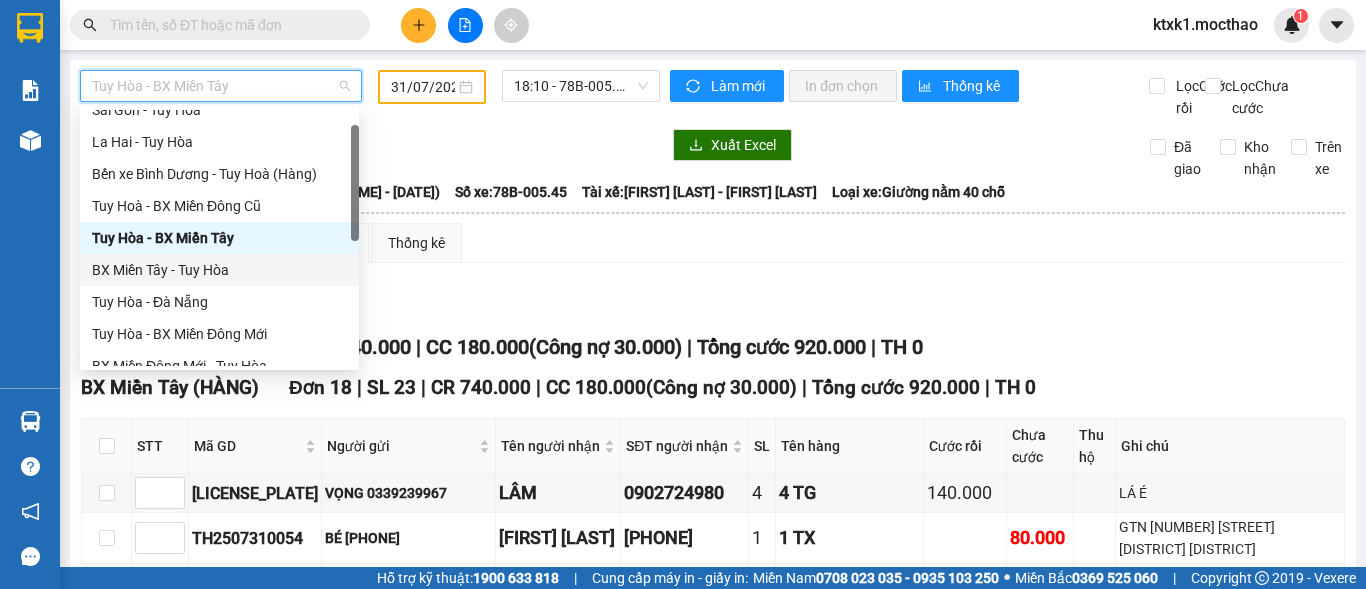click on "BX Miền Tây - Tuy Hòa" at bounding box center (219, 270) 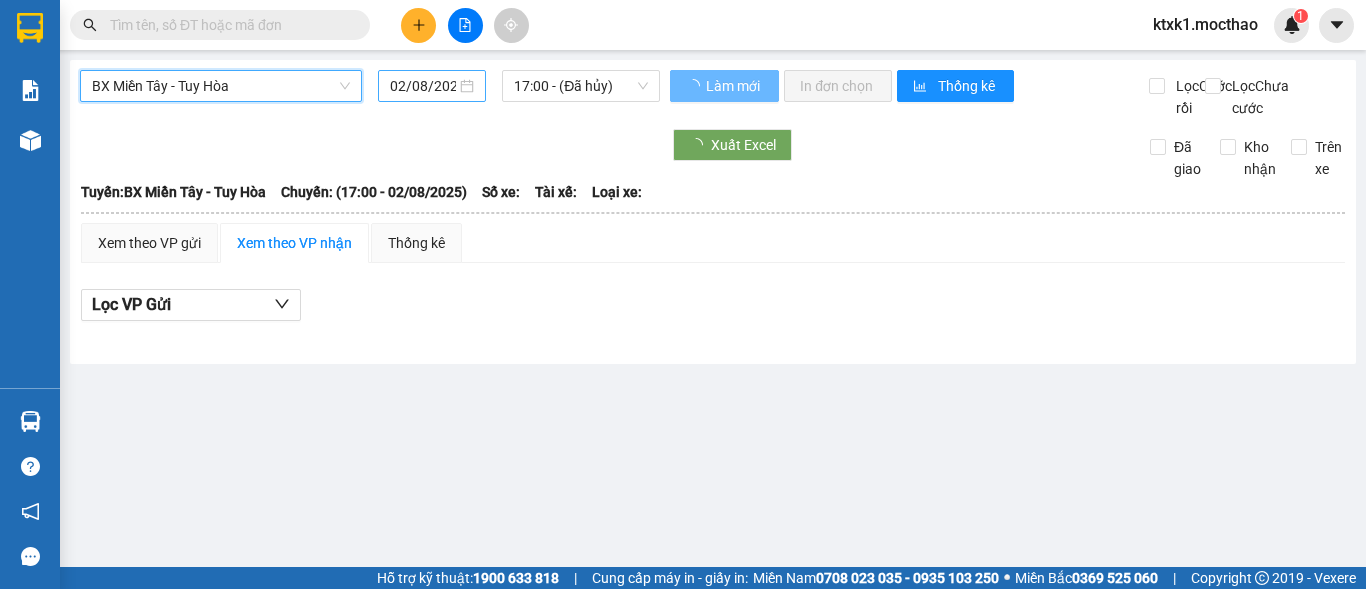 click on "02/08/2025" at bounding box center [423, 86] 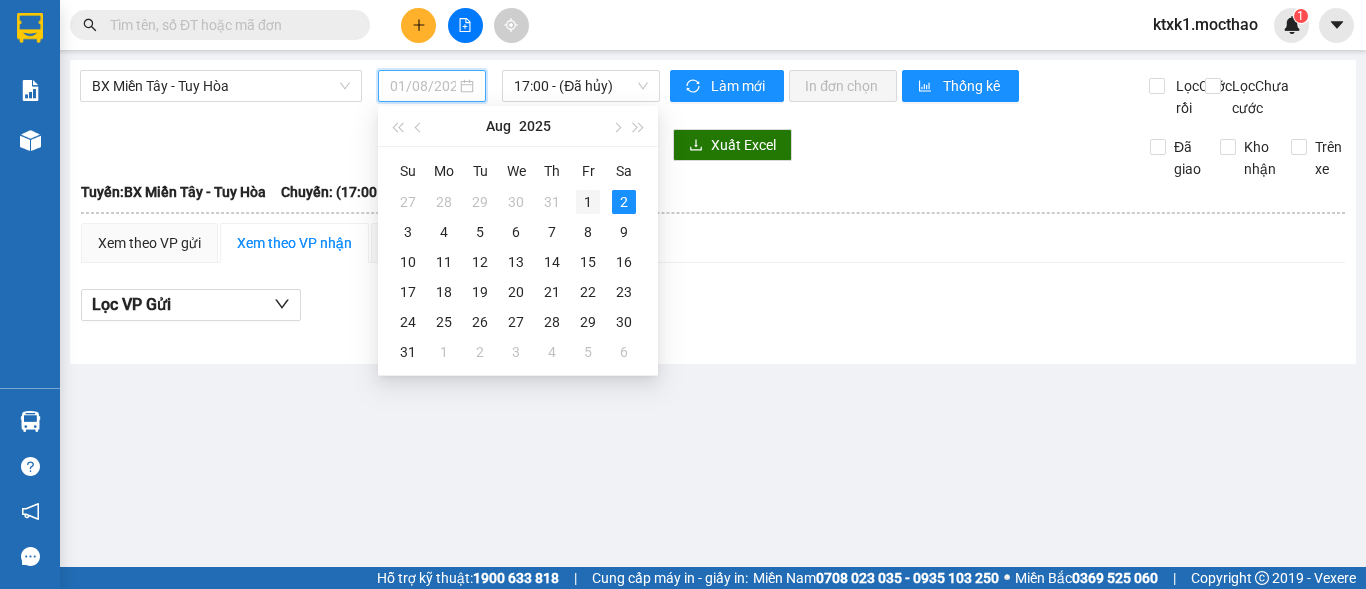 click on "1" at bounding box center [588, 202] 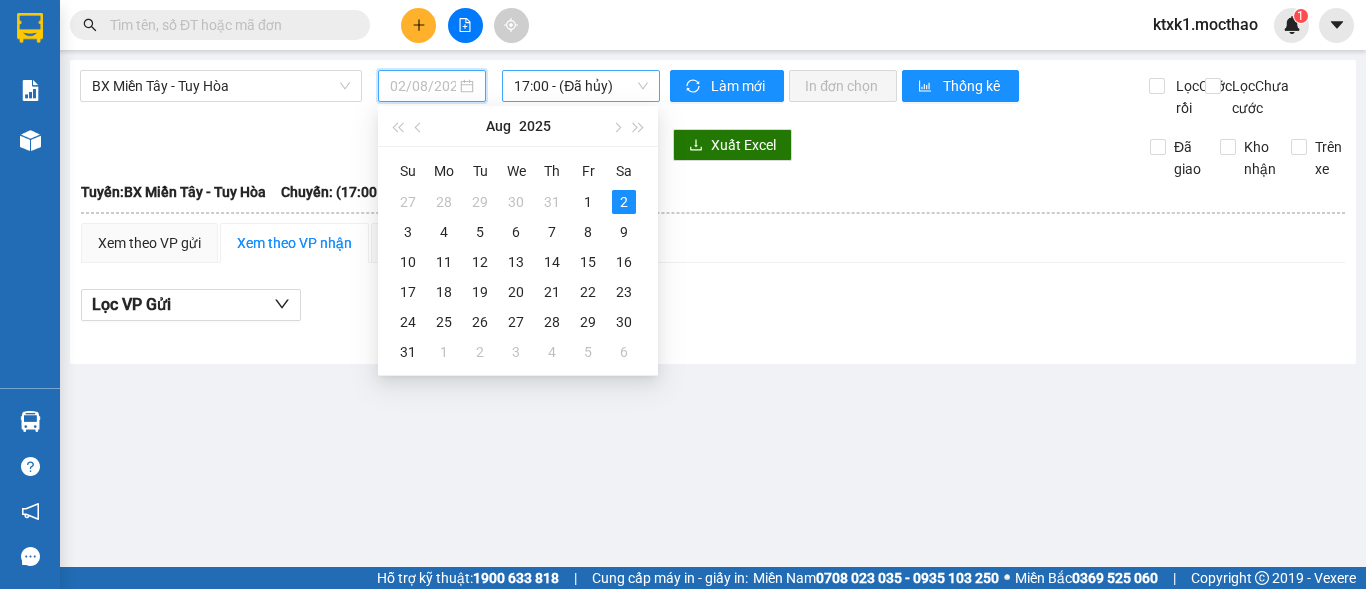 type on "01/08/2025" 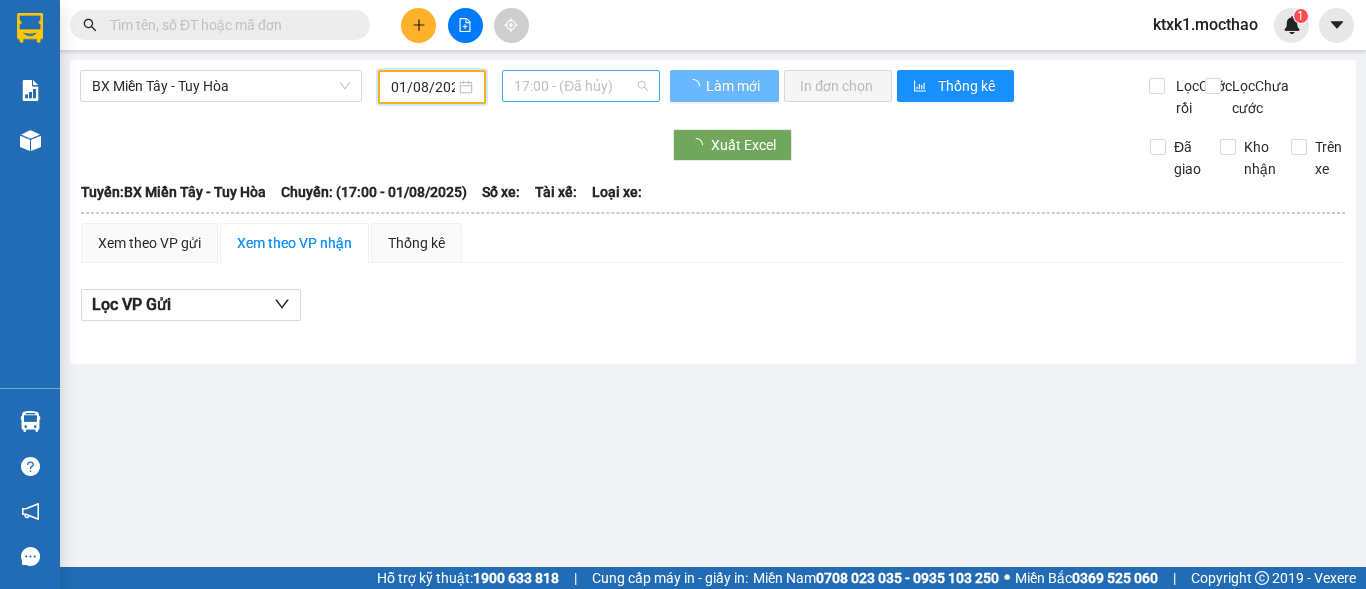 click on "17:00     - (Đã hủy)" at bounding box center (581, 86) 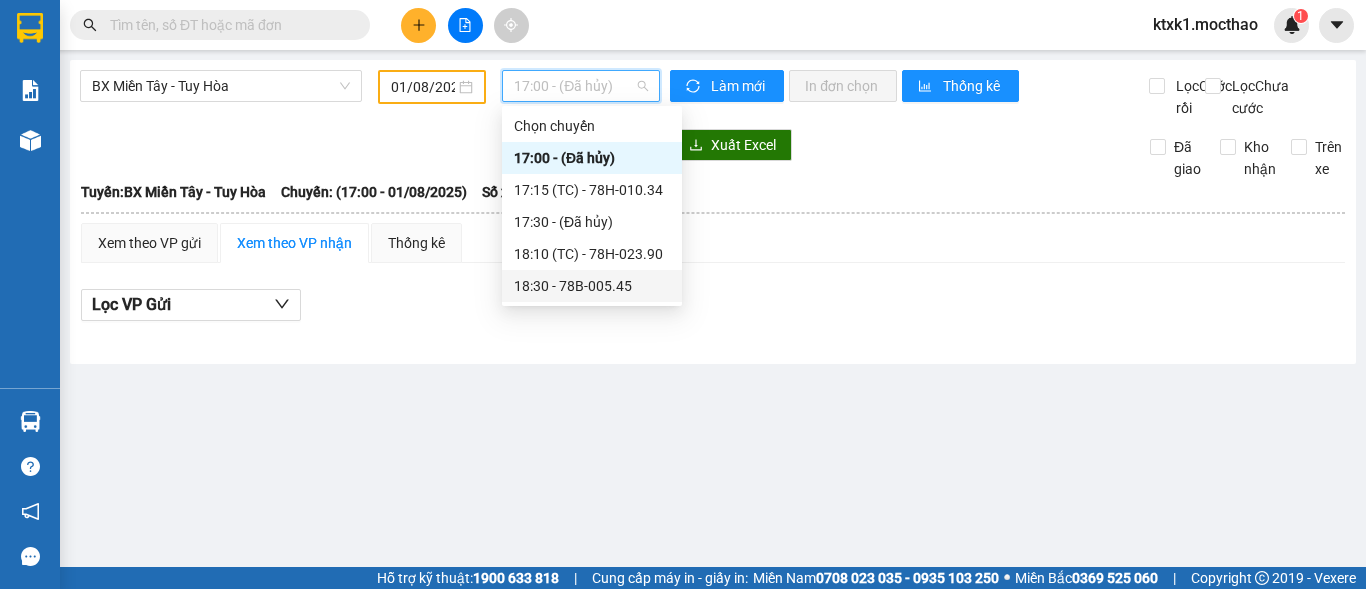 click on "[TIME] - [LICENSE_PLATE]" at bounding box center [592, 286] 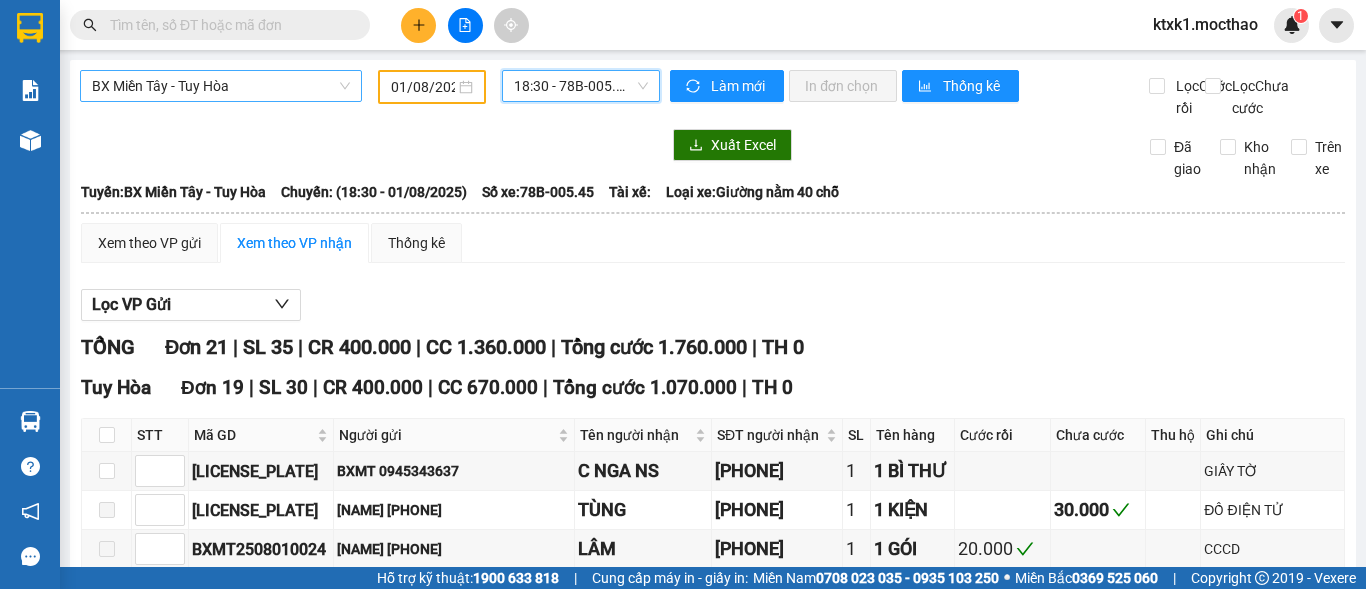 click on "BX Miền Tây - Tuy Hòa" at bounding box center (221, 86) 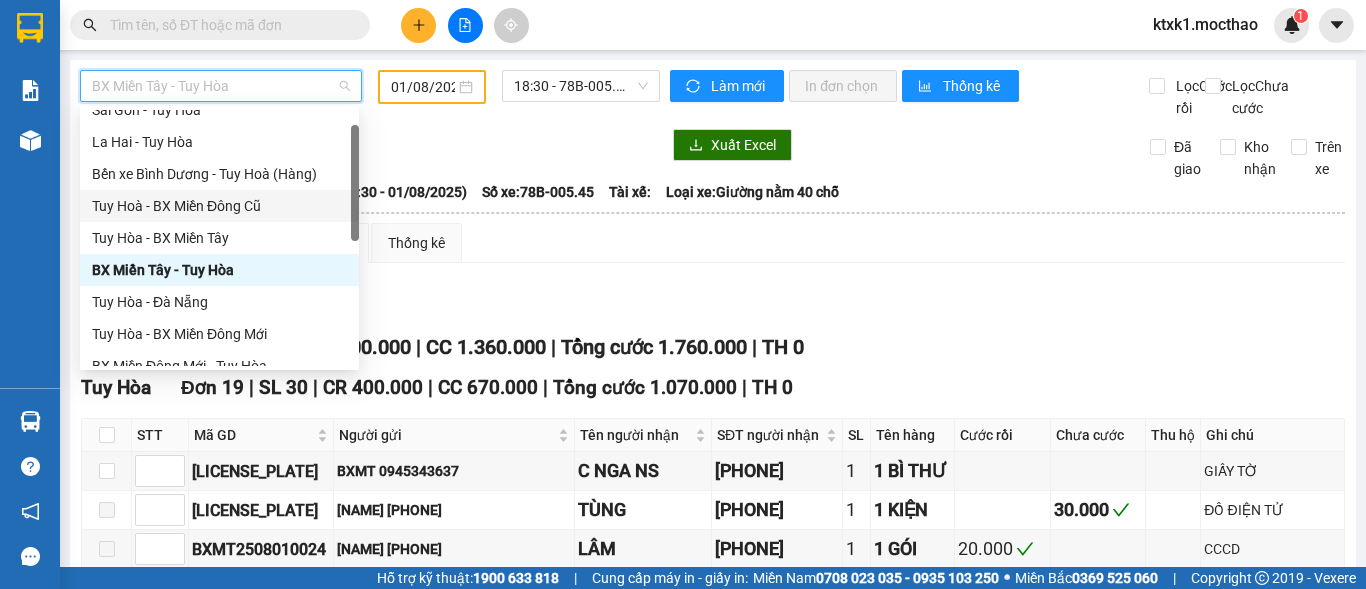 click on "Tuy Hoà  - BX Miền Đông Cũ" at bounding box center [219, 206] 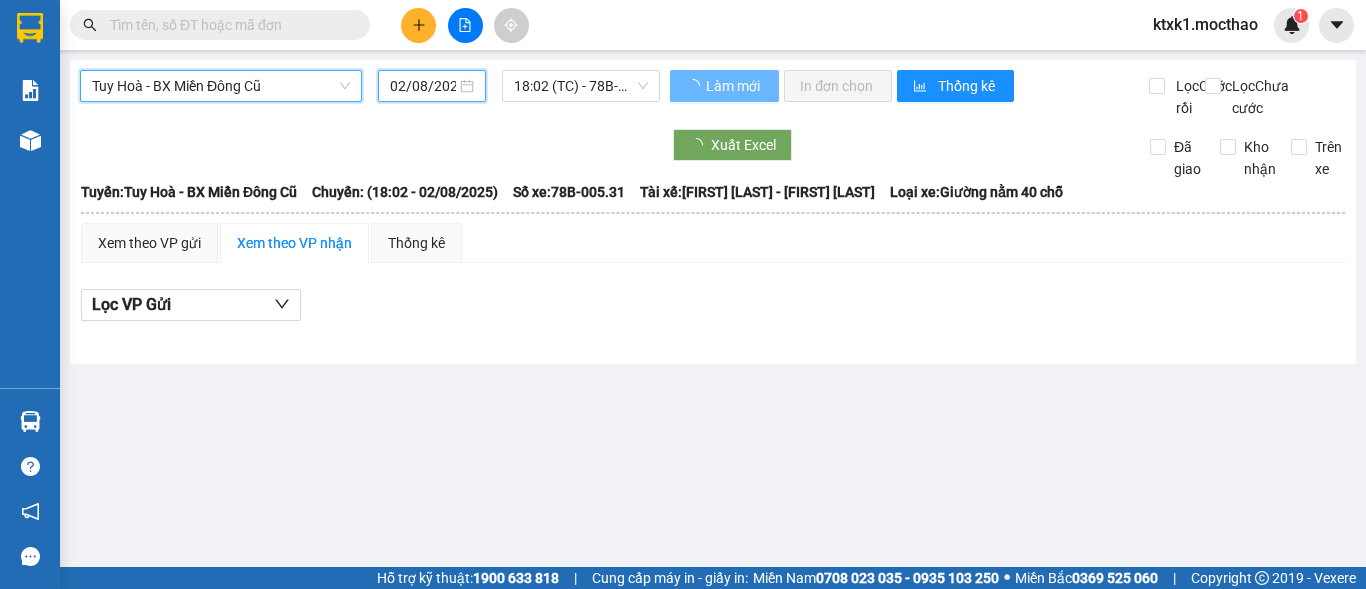 click on "02/08/2025" at bounding box center [423, 86] 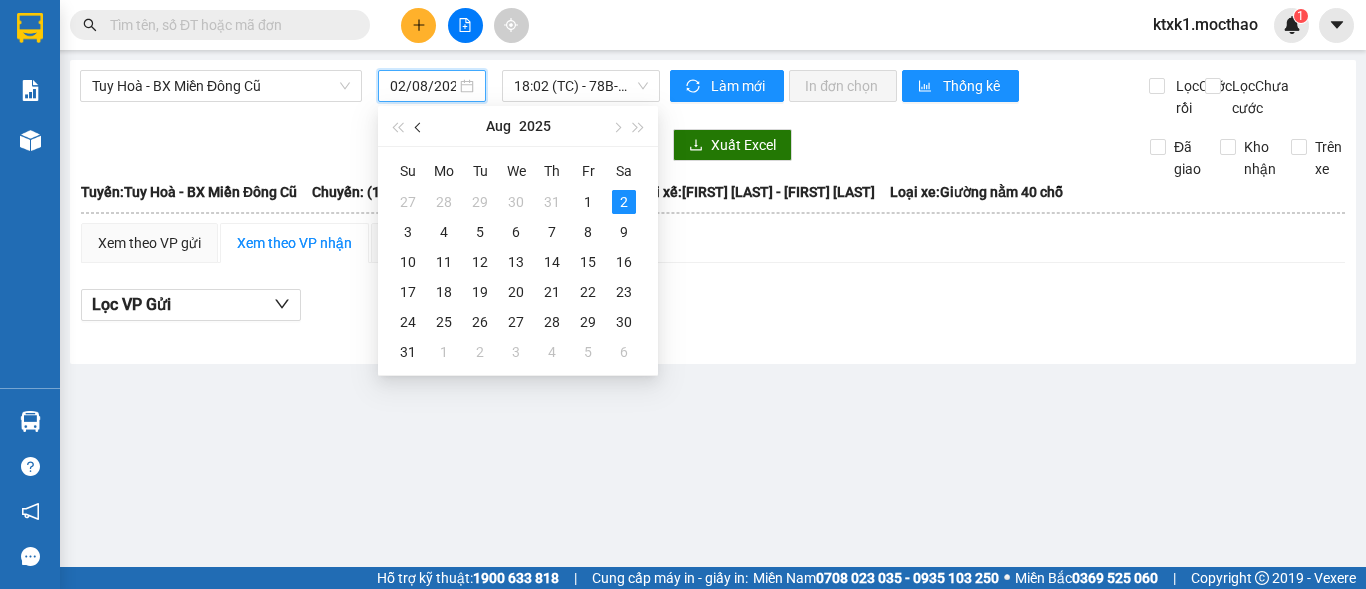 click at bounding box center (419, 126) 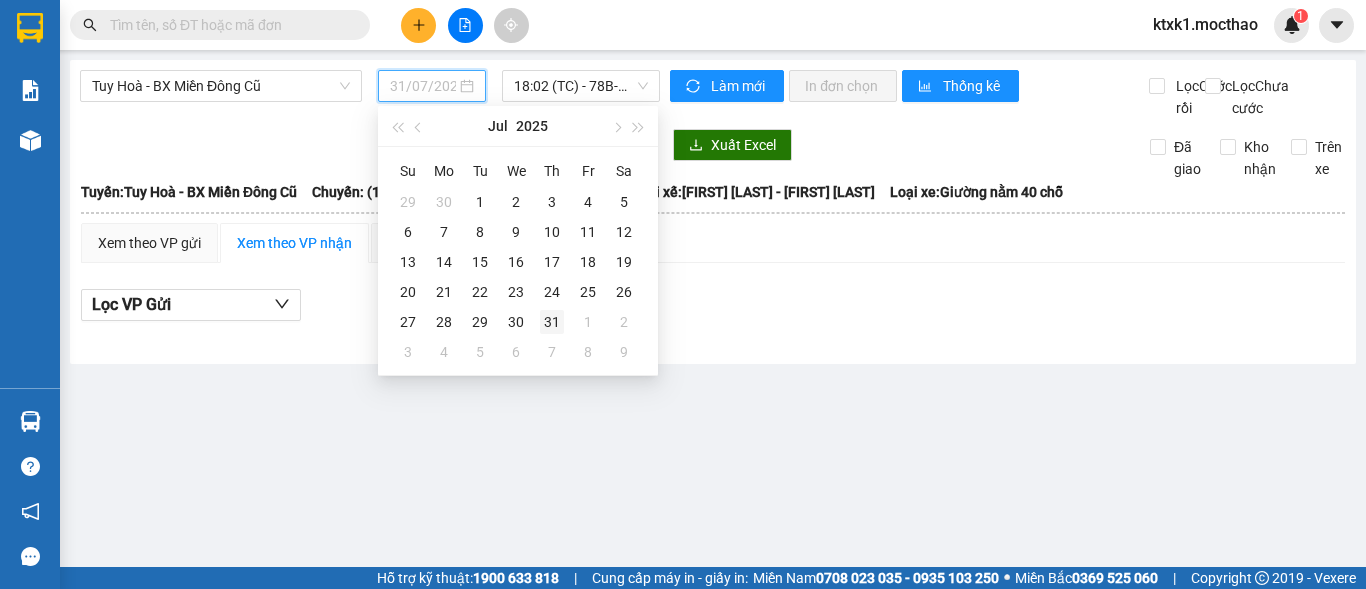 click on "31" at bounding box center [552, 322] 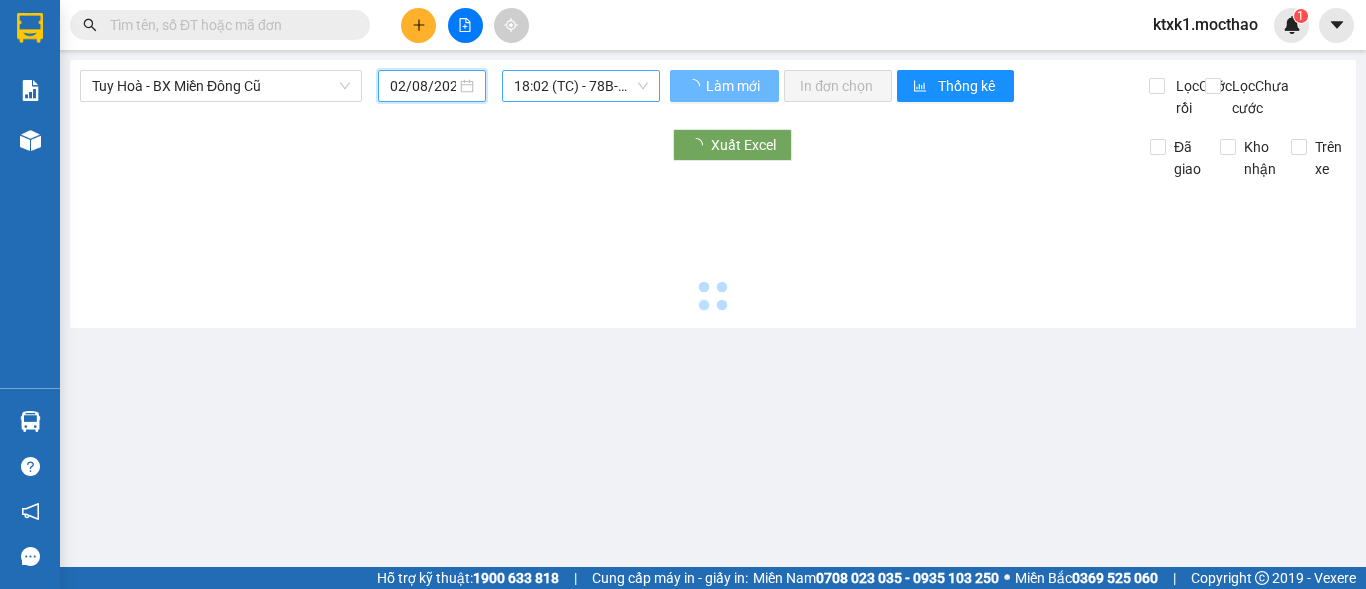 type on "31/07/2025" 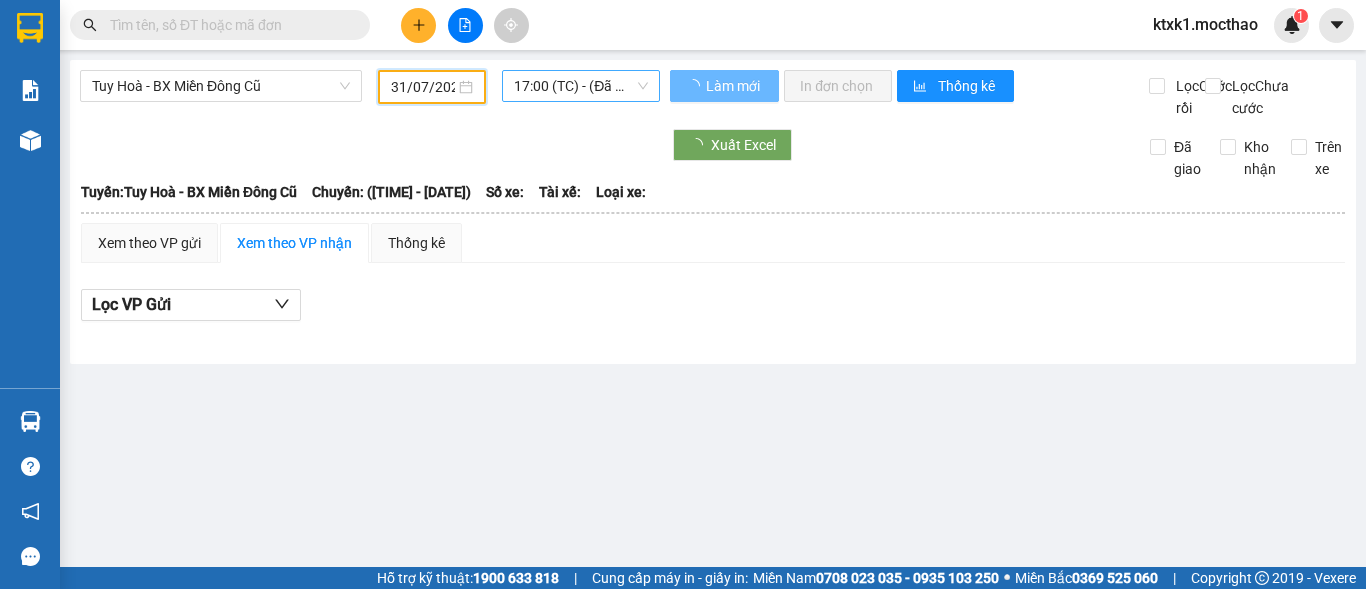 click on "17:00   (TC)   - (Đã hủy)" at bounding box center [581, 86] 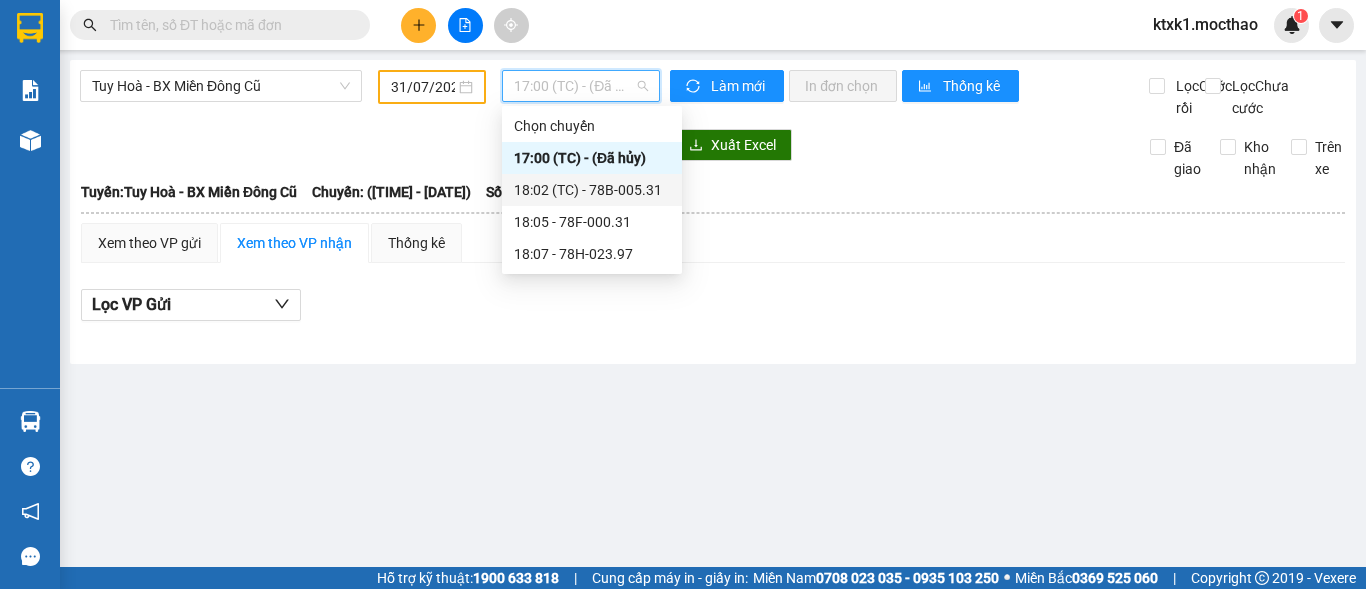 click on "[TIME] - [LICENSE_PLATE]" at bounding box center [592, 190] 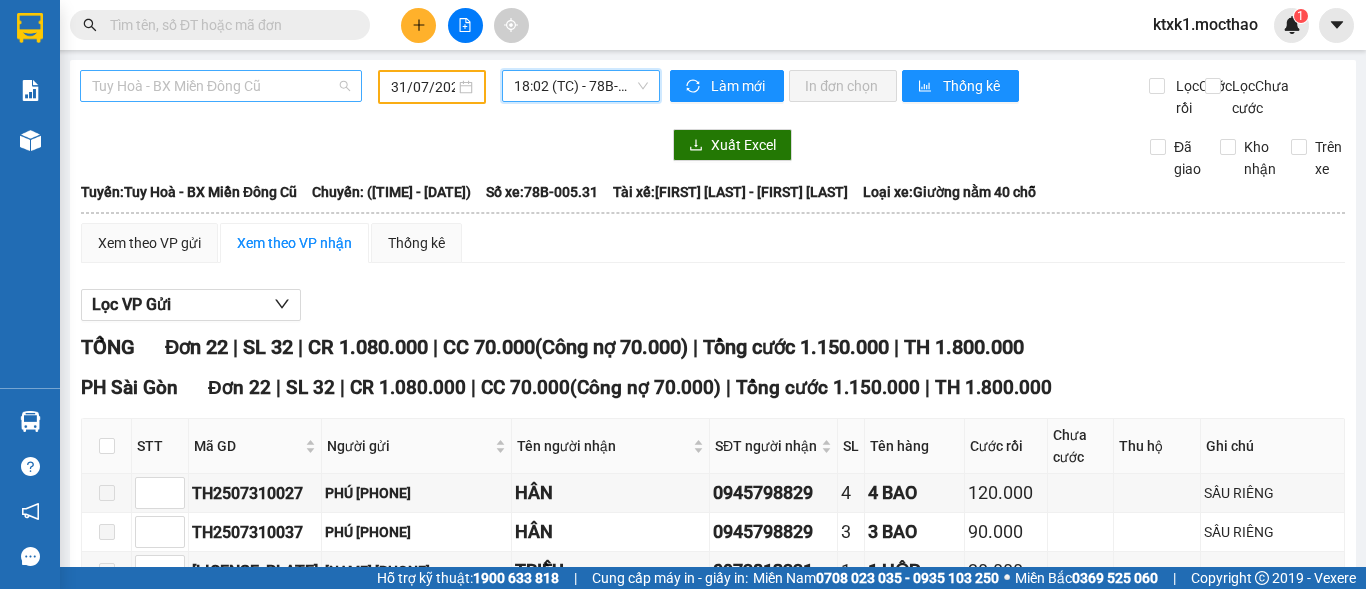 click on "Tuy Hoà  - BX Miền Đông Cũ" at bounding box center (221, 86) 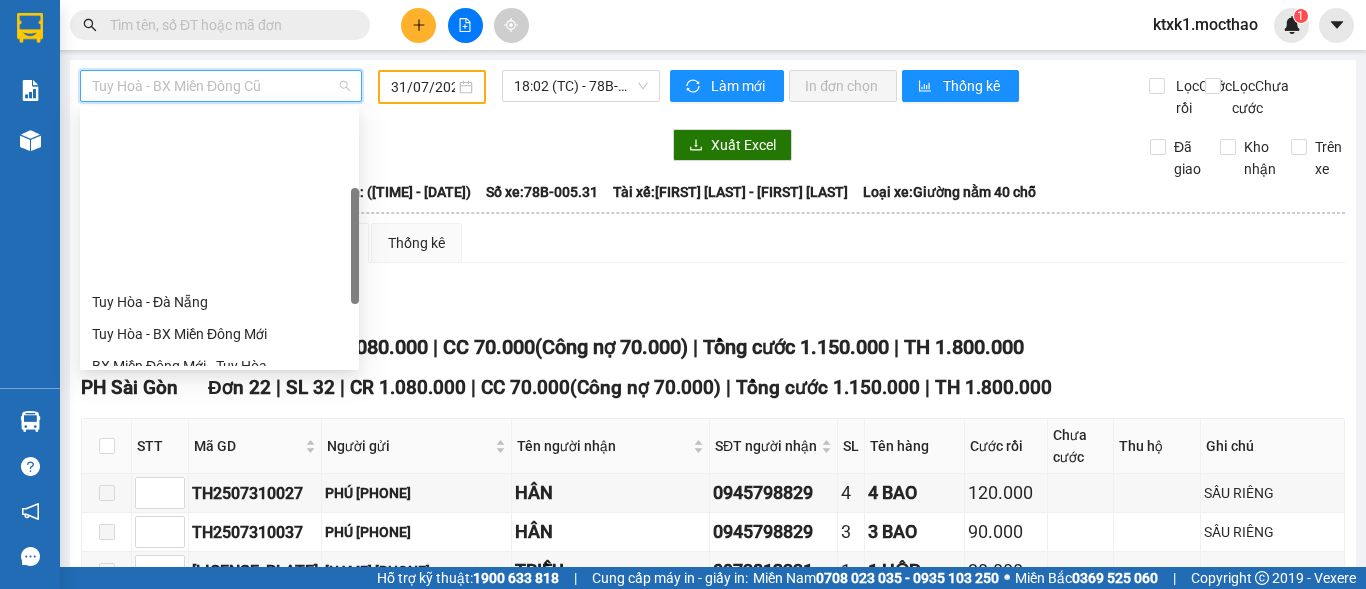scroll, scrollTop: 248, scrollLeft: 0, axis: vertical 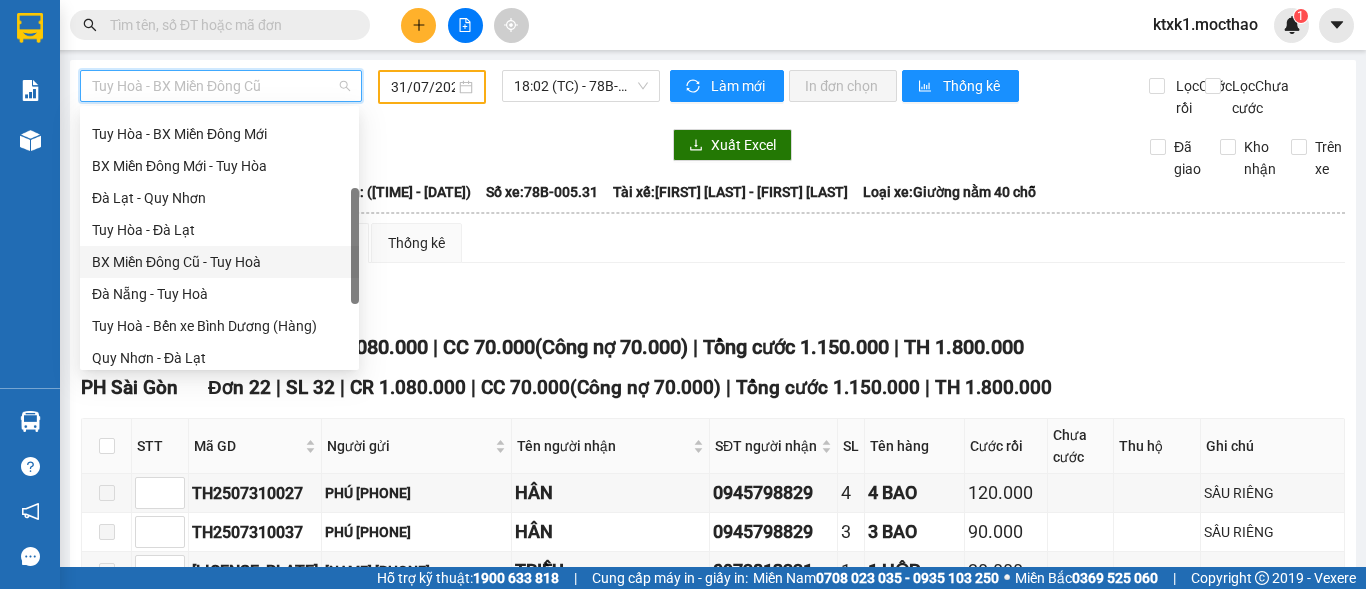 click on "BX Miền Đông Cũ - Tuy Hoà" at bounding box center (219, 262) 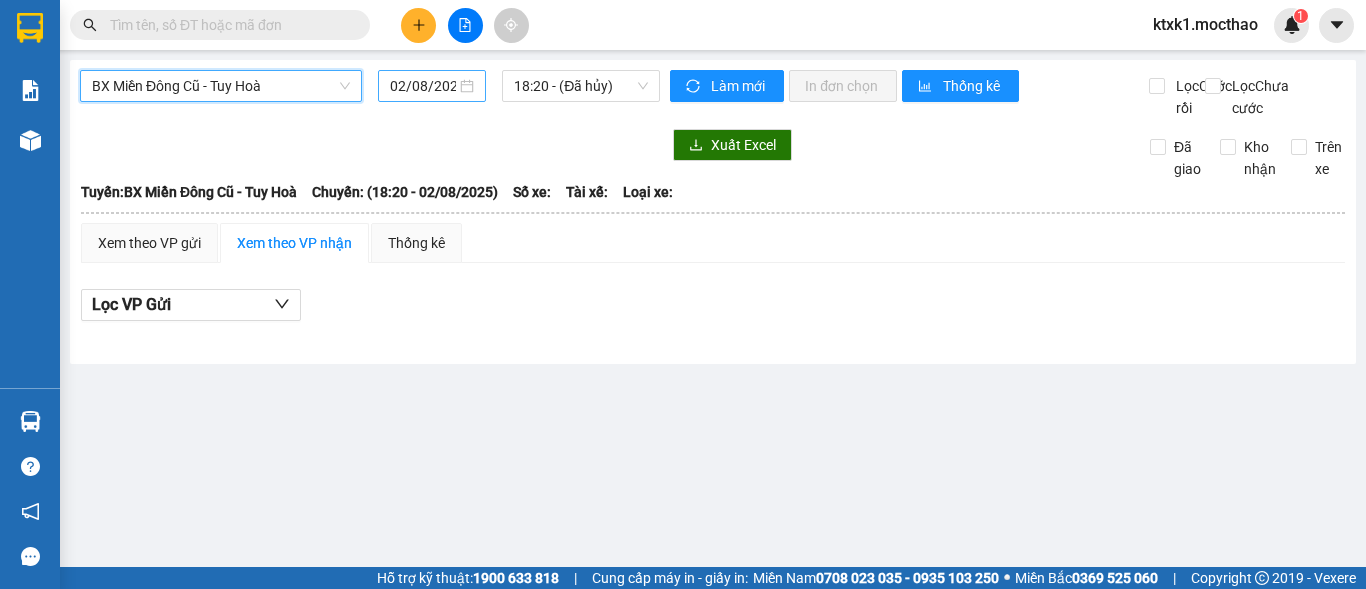 click on "02/08/2025" at bounding box center (423, 86) 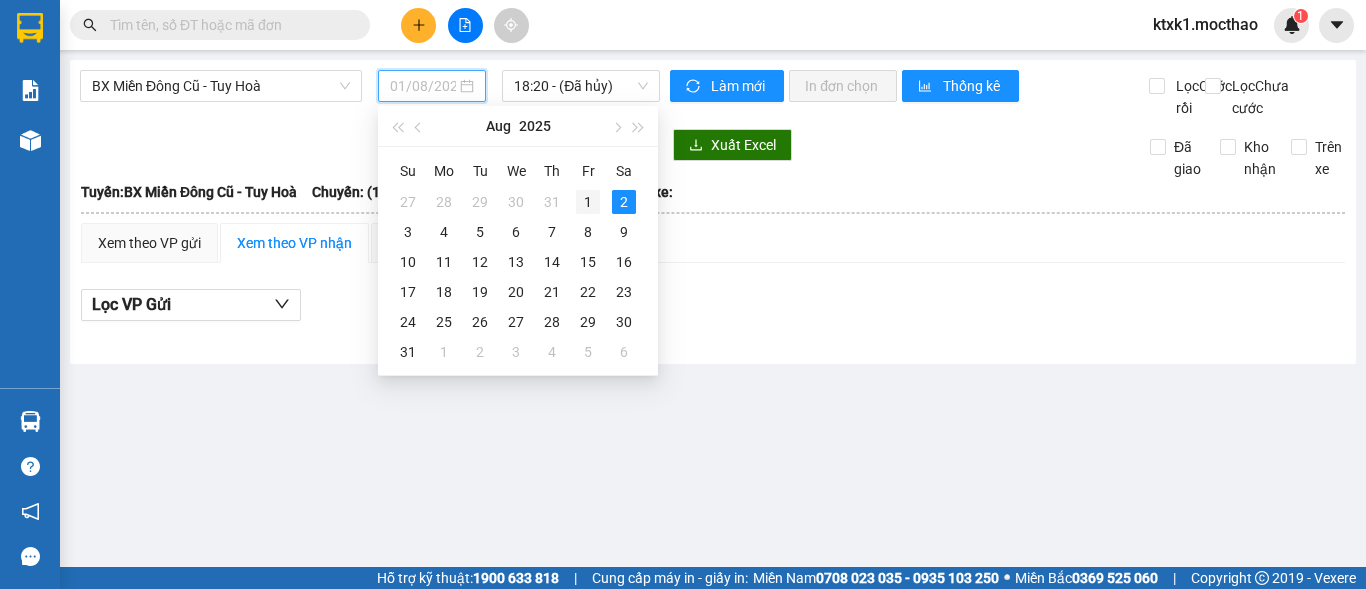 click on "1" at bounding box center (588, 202) 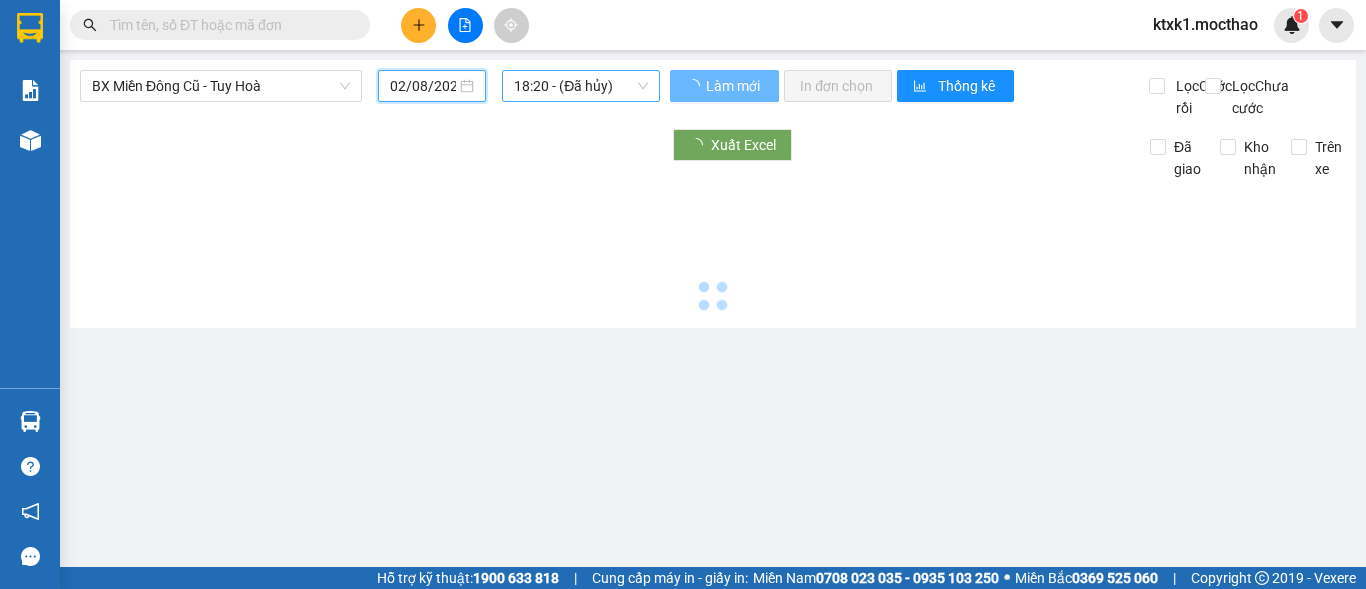 type on "01/08/2025" 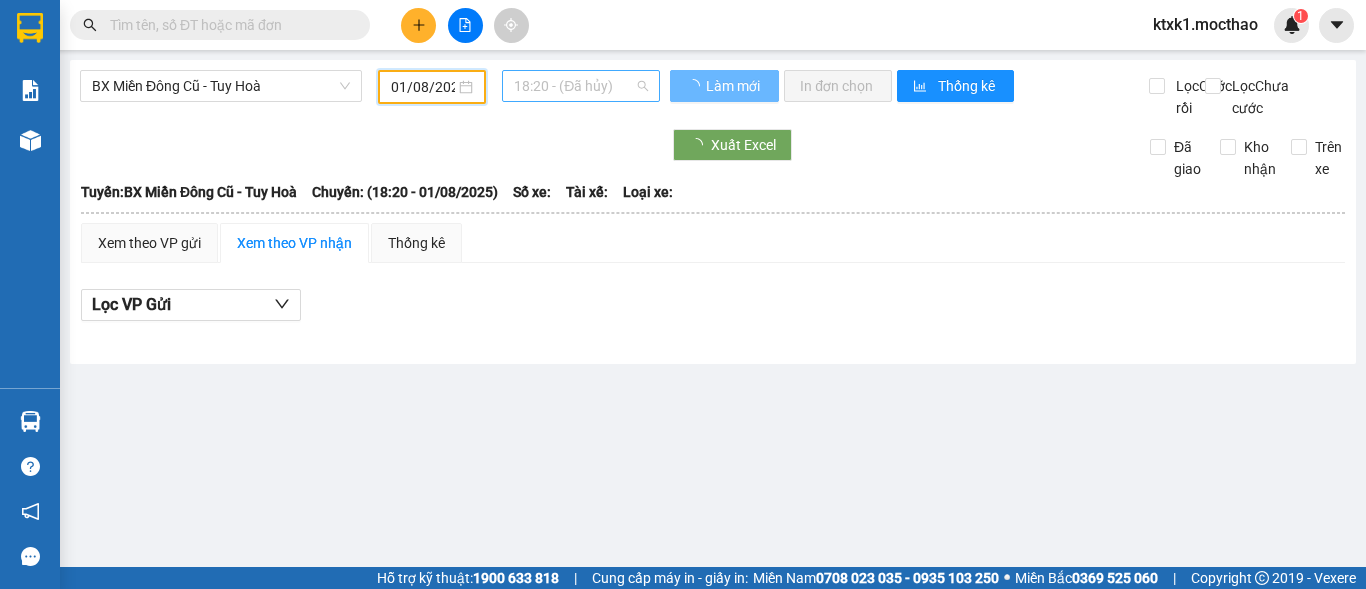 click on "18:20     - (Đã hủy)" at bounding box center (581, 86) 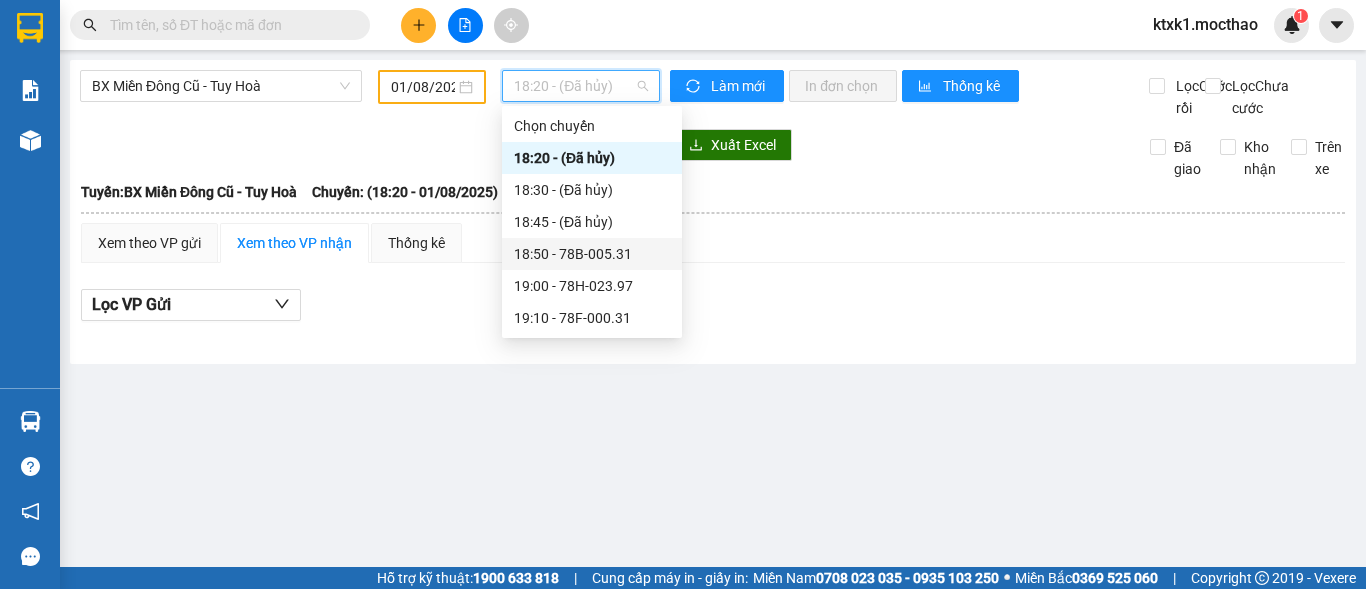 click on "18:50     - 78B-005.31" at bounding box center (592, 254) 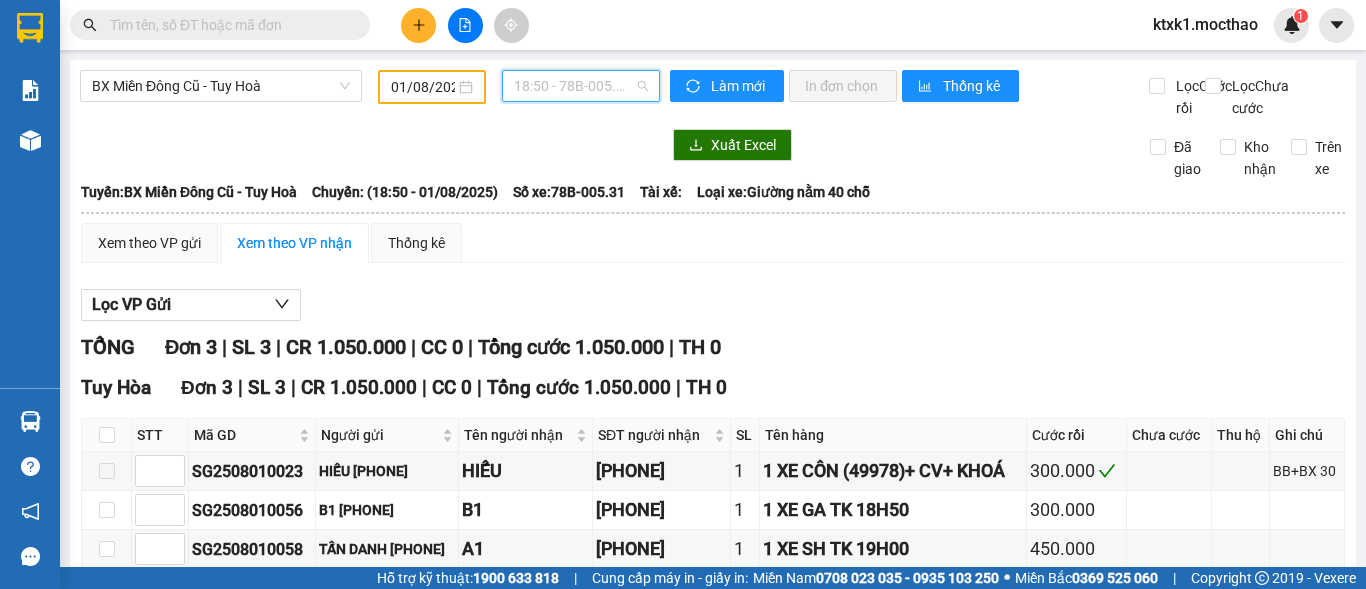 click on "18:50     - 78B-005.31" at bounding box center [581, 86] 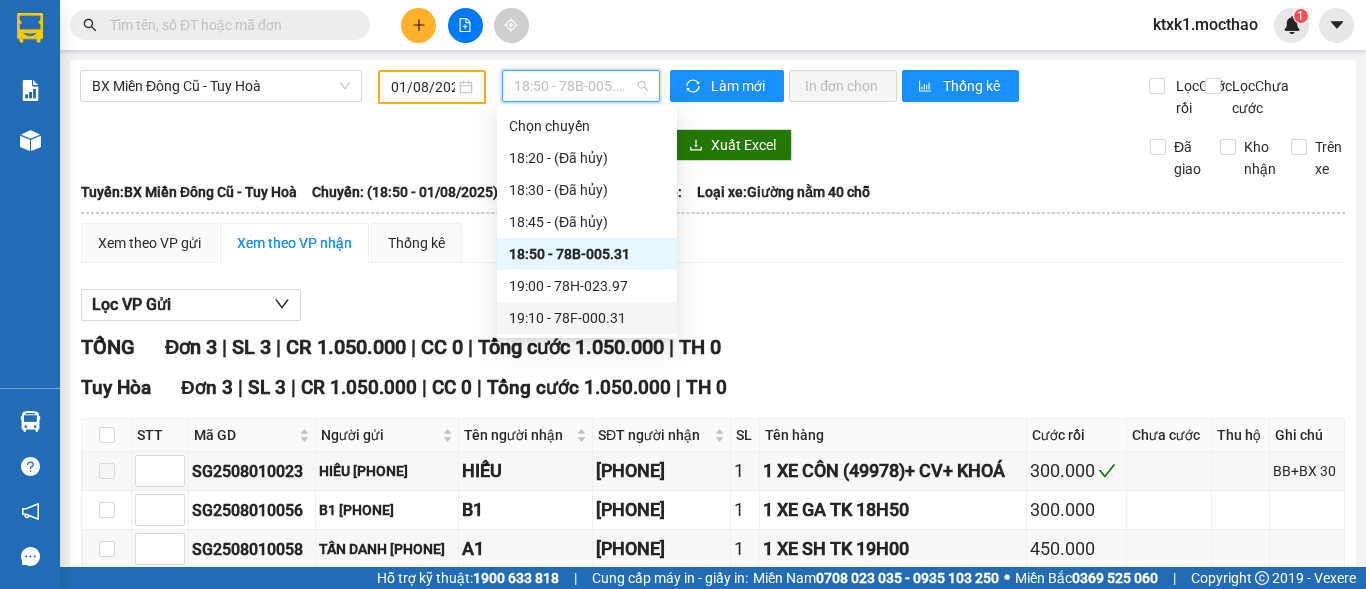click on "19:10     - 78F-000.31" at bounding box center [587, 318] 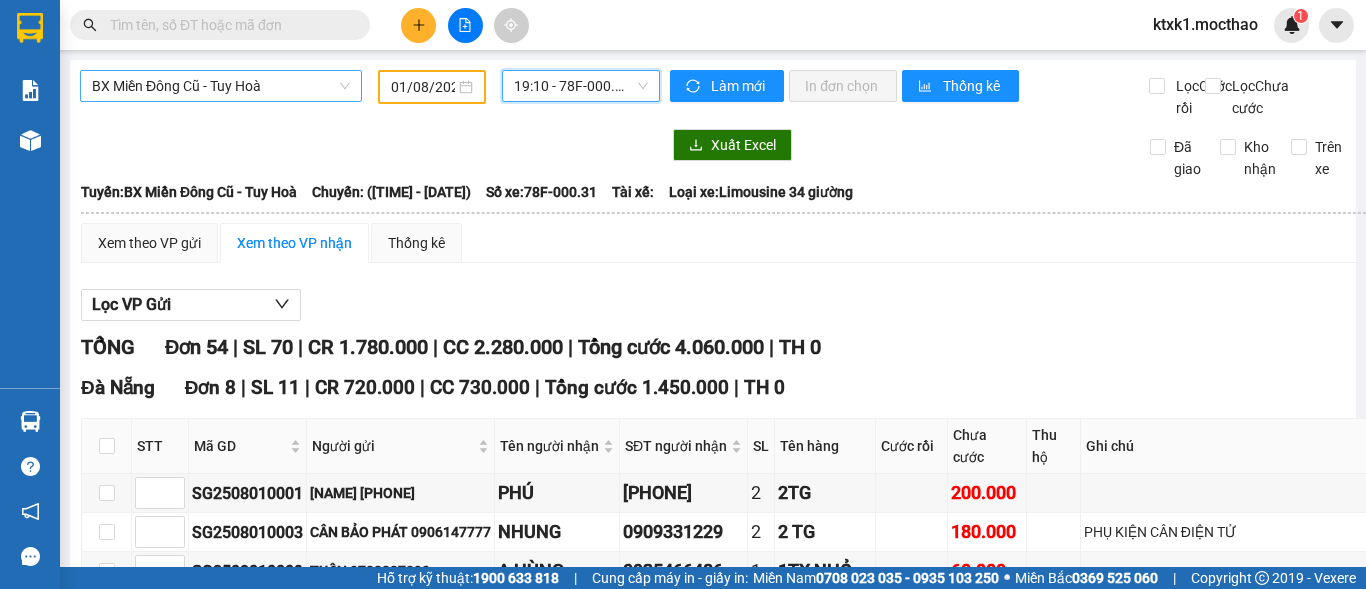 click on "BX Miền Đông Cũ - Tuy Hoà" at bounding box center [221, 86] 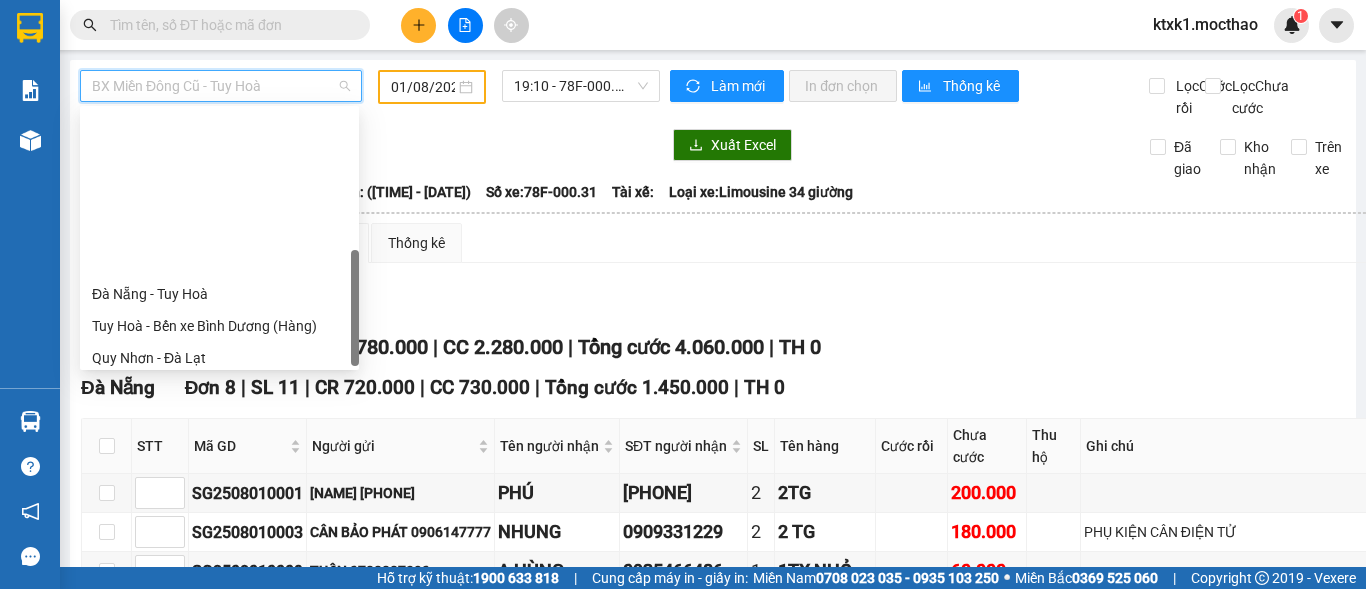 scroll, scrollTop: 448, scrollLeft: 0, axis: vertical 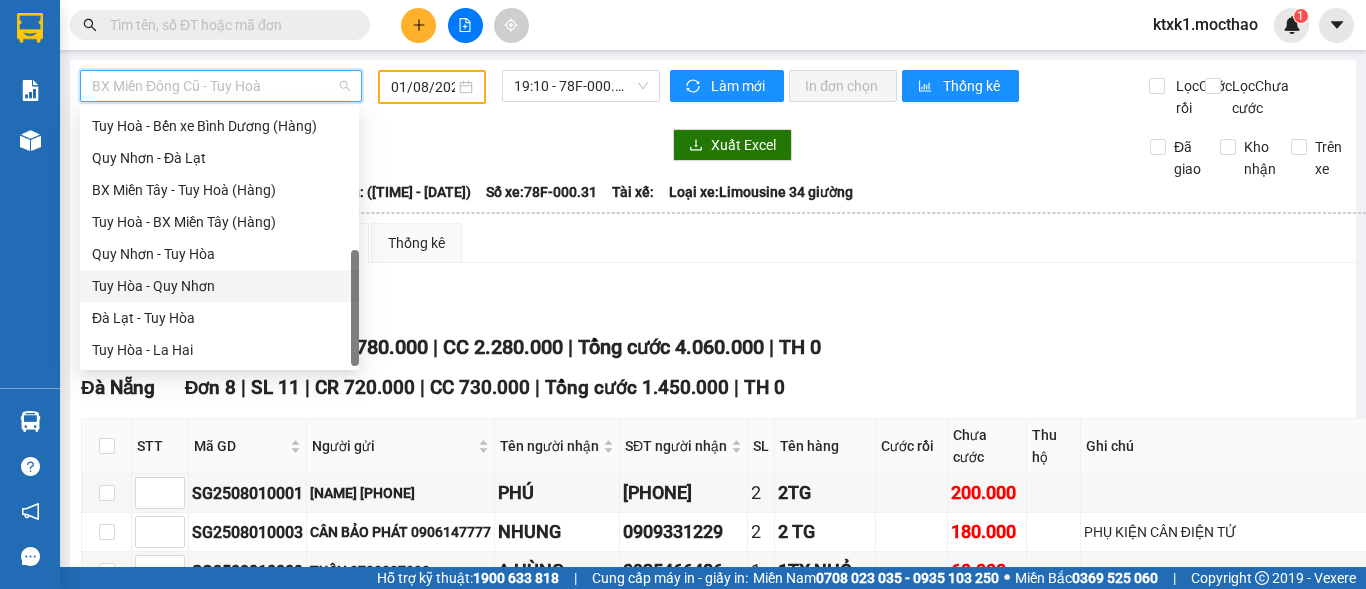 drag, startPoint x: 208, startPoint y: 289, endPoint x: 420, endPoint y: 179, distance: 238.83885 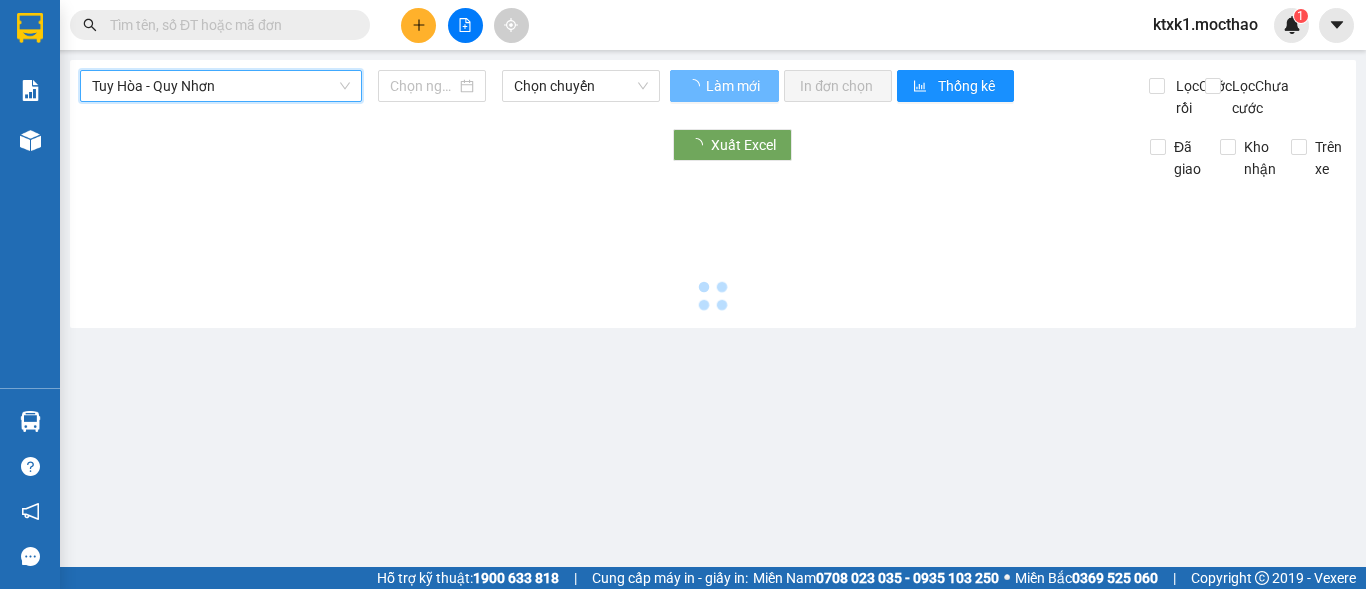 type on "02/08/2025" 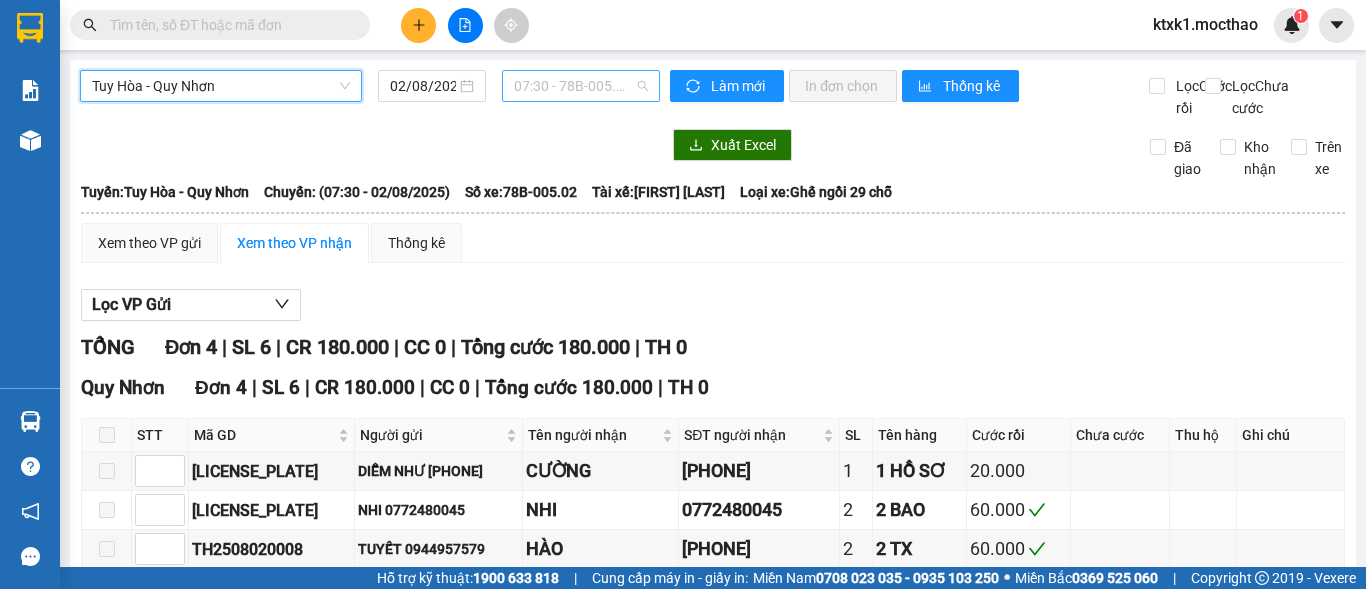 click on "07:30     - 78B-005.02" at bounding box center (581, 86) 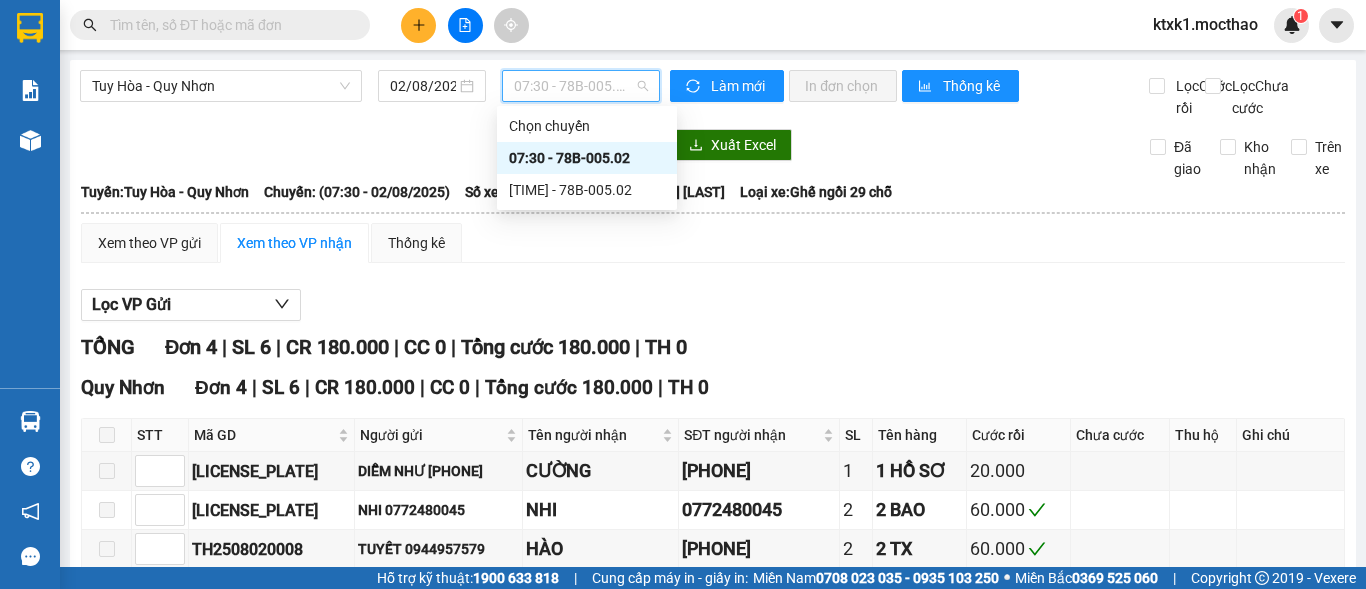 click on "07:30     - 78B-005.02" at bounding box center [587, 158] 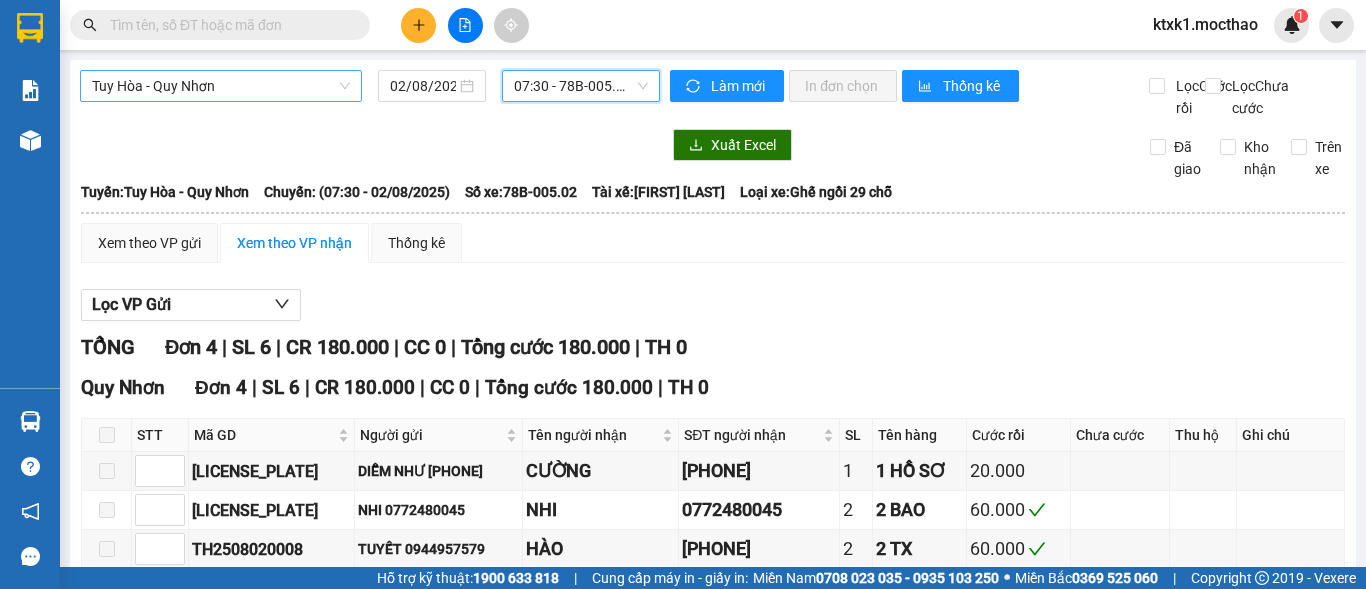 click on "Tuy Hòa - Quy Nhơn" at bounding box center (221, 86) 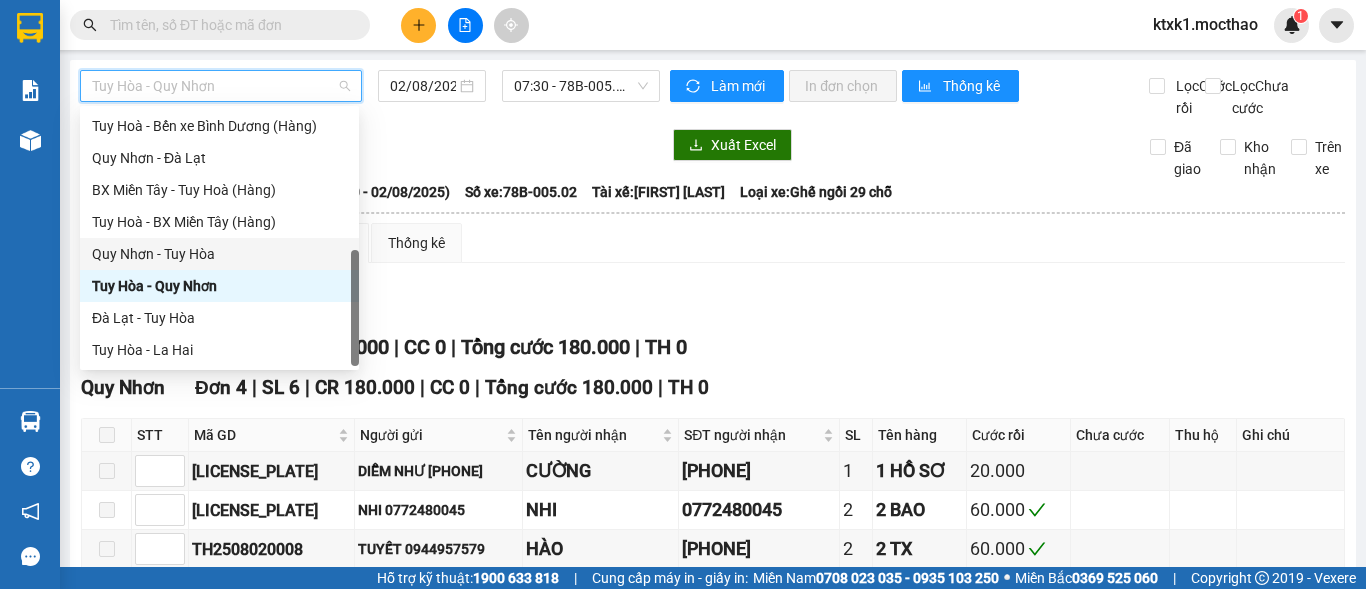 click on "Quy Nhơn - Tuy Hòa" at bounding box center [219, 254] 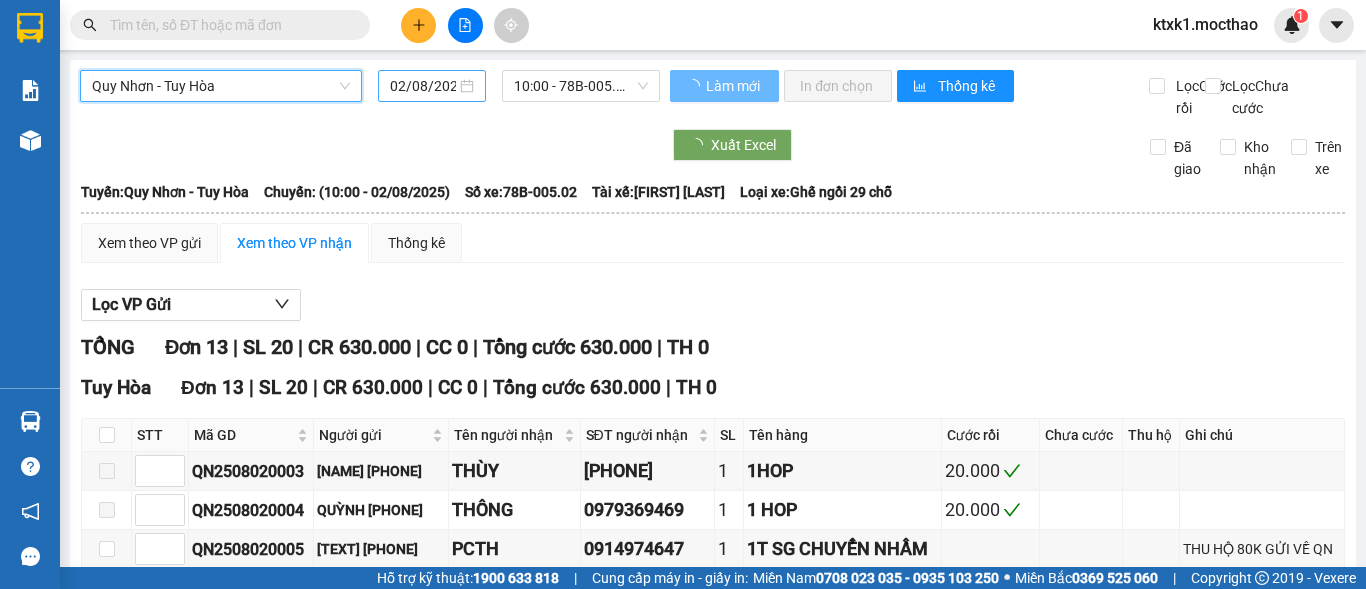 click on "02/08/2025" at bounding box center (423, 86) 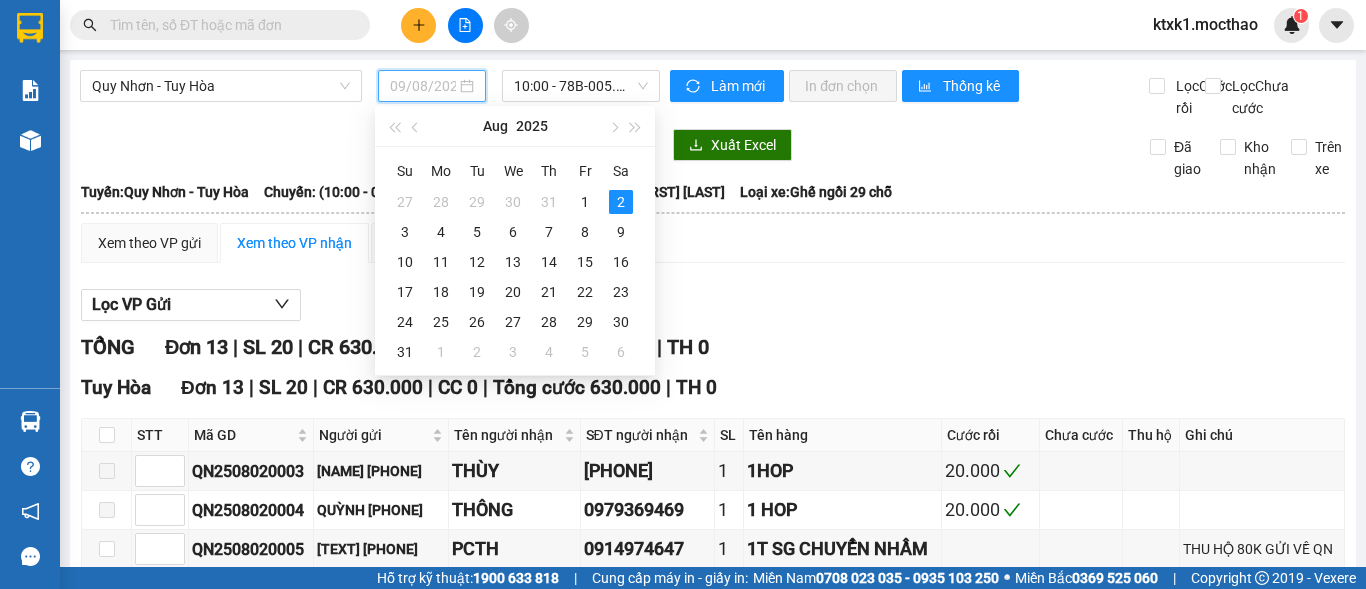 type on "02/08/2025" 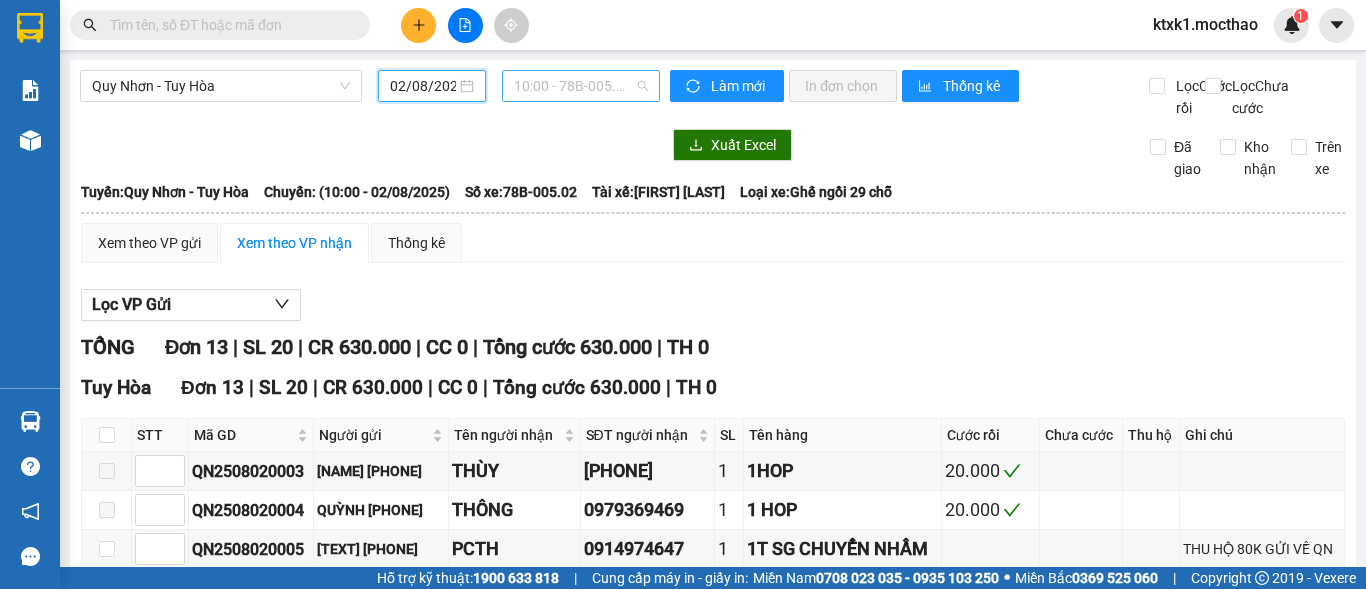 click on "[TIME] - [LICENSE_PLATE]" at bounding box center (581, 86) 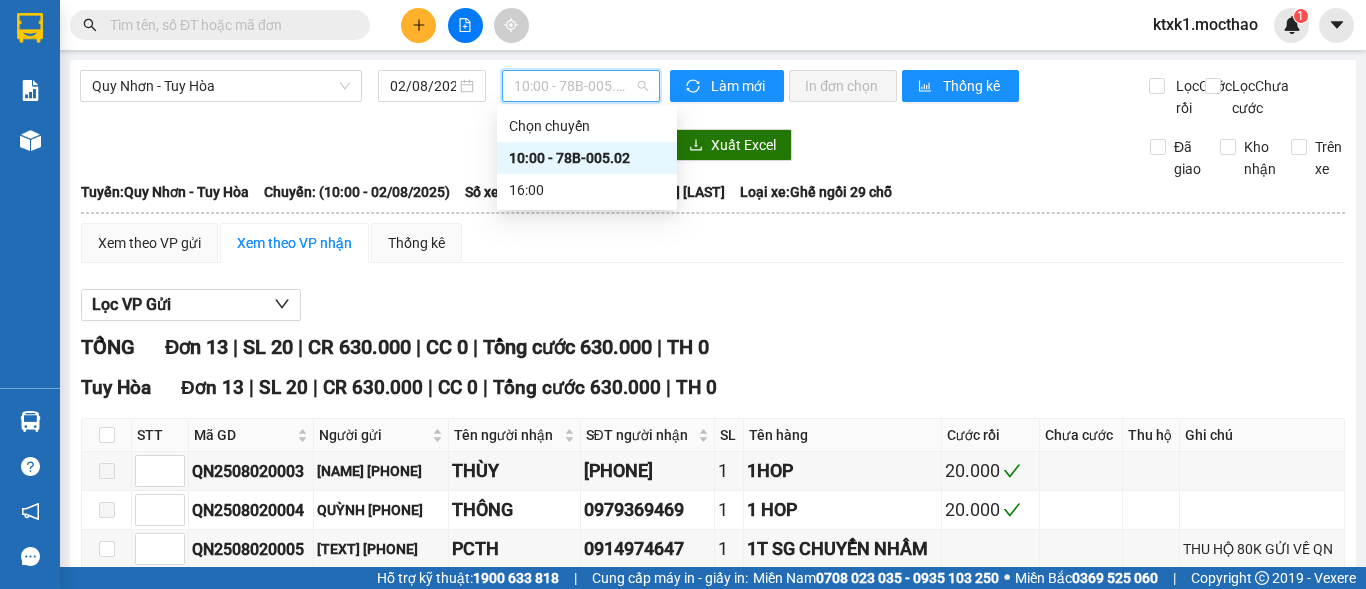 click on "[TIME] - [LICENSE_PLATE]" at bounding box center (587, 158) 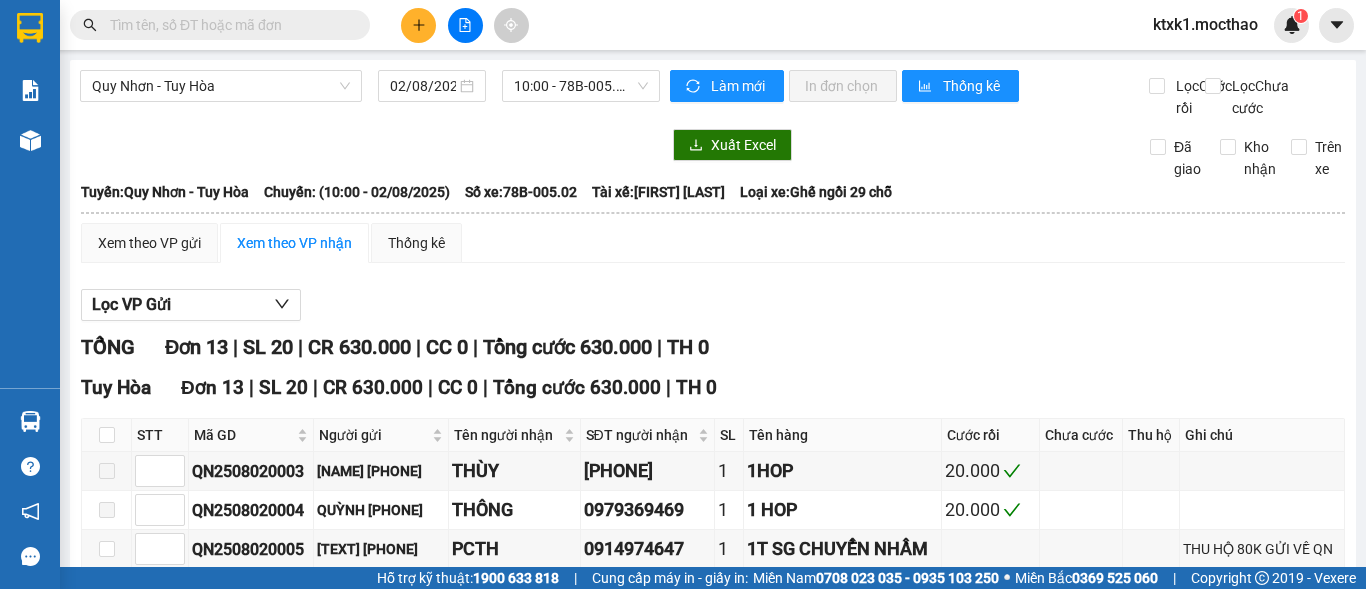 click on "Quy Nhơn - Tuy Hòa 02/08/2025 10:00     - 78B-005.02  Làm mới In đơn chọn Thống kê Lọc  Cước rồi Lọc  Chưa cước Xuất Excel Đã giao Kho nhận Trên xe Mộc Thảo   19007464   Số [NUMBER] đường [STREET] PHƠI HÀNG 15:26 - 02/08/2025 Tuyến:  Quy Nhơn - Tuy Hòa Chuyến:   (10:00 - 02/08/2025) Tài xế:  [FIRST] [LAST]   Số xe:  78B-005.02 Loại xe:  Ghế ngồi 29 chỗ Tuyến:  Quy Nhơn - Tuy Hòa Chuyến:   (10:00 - 02/08/2025) Số xe:  78B-005.02 Tài xế:  [FIRST] [LAST]Loại xe:  Ghế ngồi 29 chỗ Xem theo VP gửi Xem theo VP nhận Thống kê Lọc VP Gửi TỔNG Đơn   13 | SL   20 | CR   630.000 | CC   0 | Tổng cước   630.000 | TH   0 Tuy Hòa Đơn   13 | SL   20 | CR   630.000 | CC   0 | Tổng cước   630.000 | TH   0 STT Mã GD Người gửi Tên người nhận SĐT người nhận SL Tên hàng Cước rồi Chưa cước Thu hộ Ghi chú Ký nhận                           QN2508010003 CƯƠNG [PHONE]" at bounding box center (713, 556) 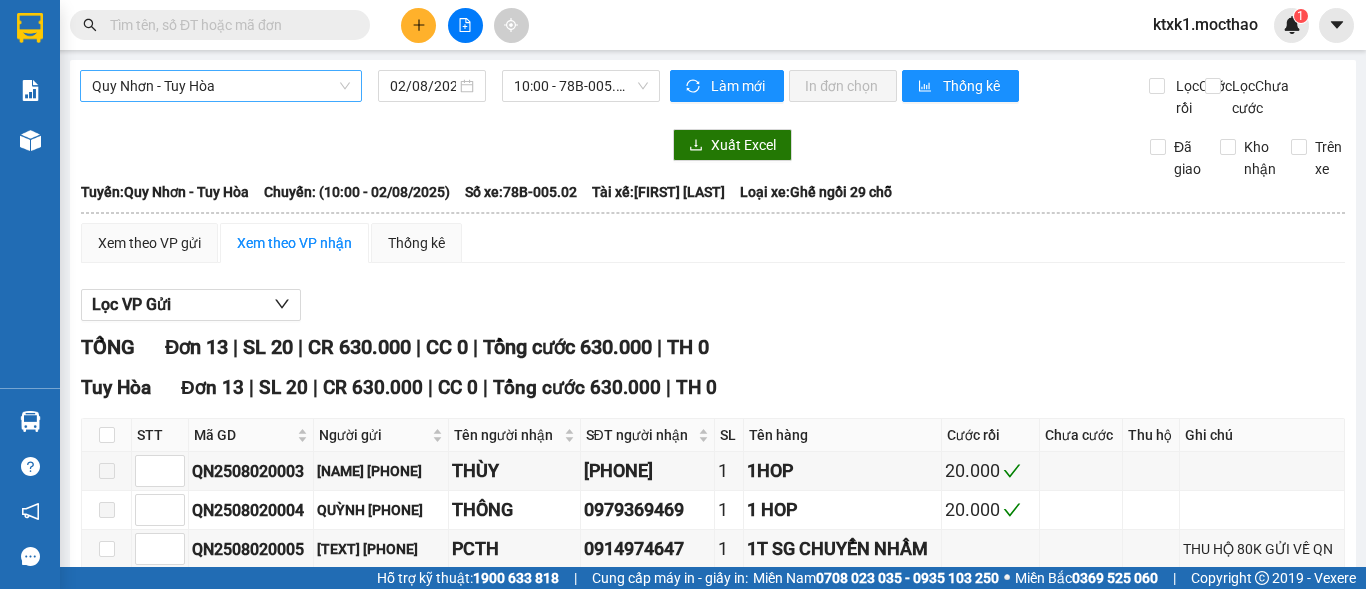 click on "Quy Nhơn - Tuy Hòa" at bounding box center (221, 86) 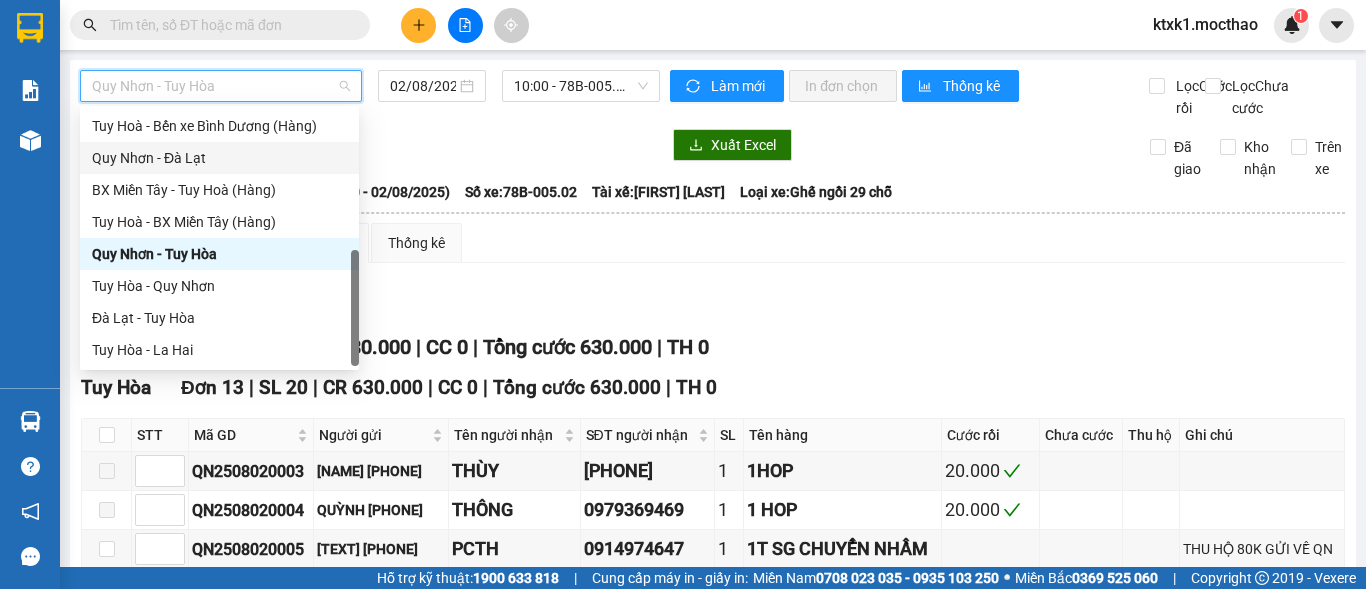 click on "Quy Nhơn - Đà Lạt" at bounding box center [219, 158] 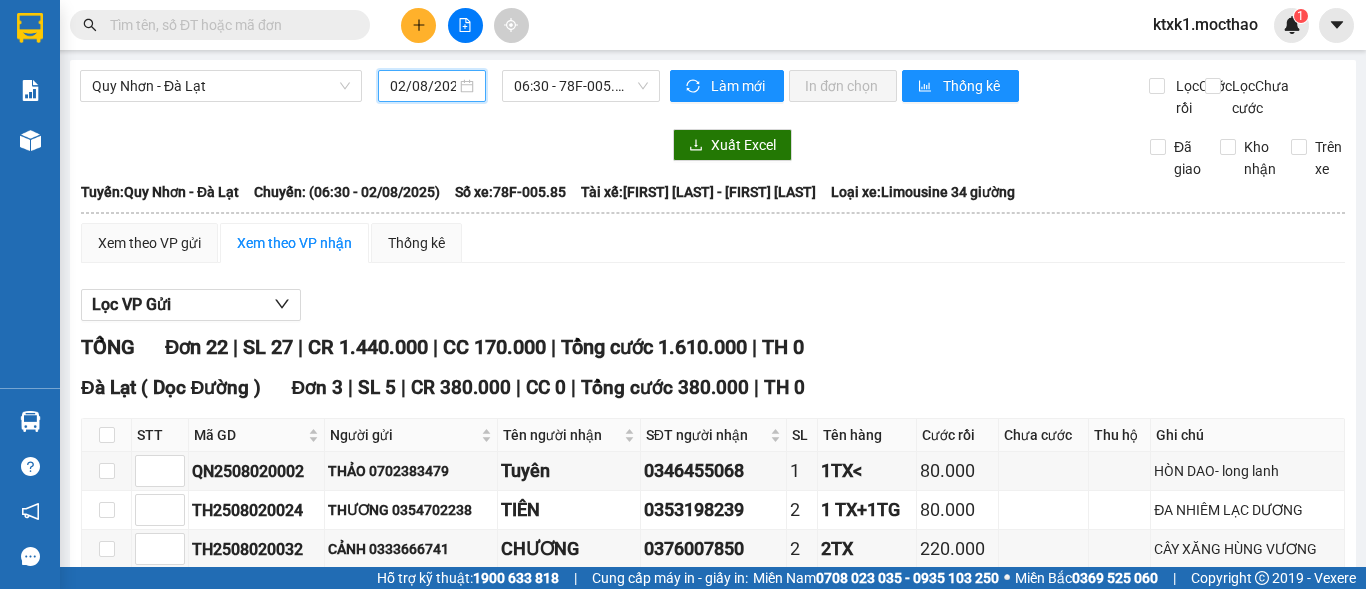 click on "02/08/2025" at bounding box center (423, 86) 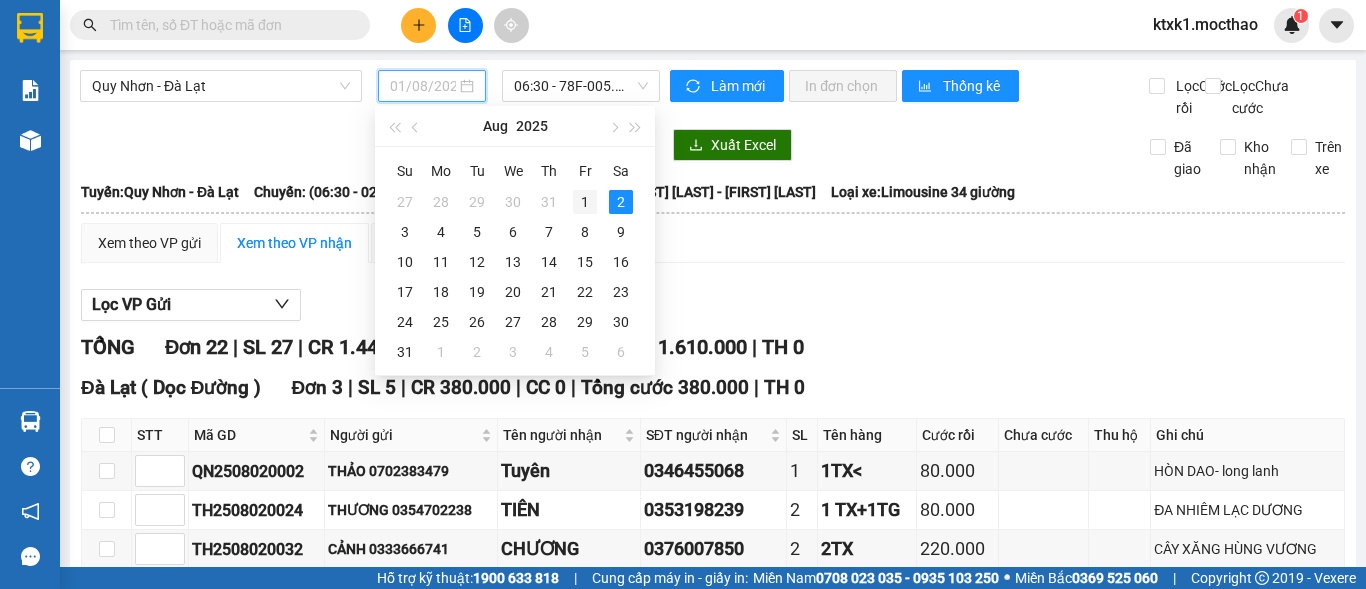 click on "1" at bounding box center [585, 202] 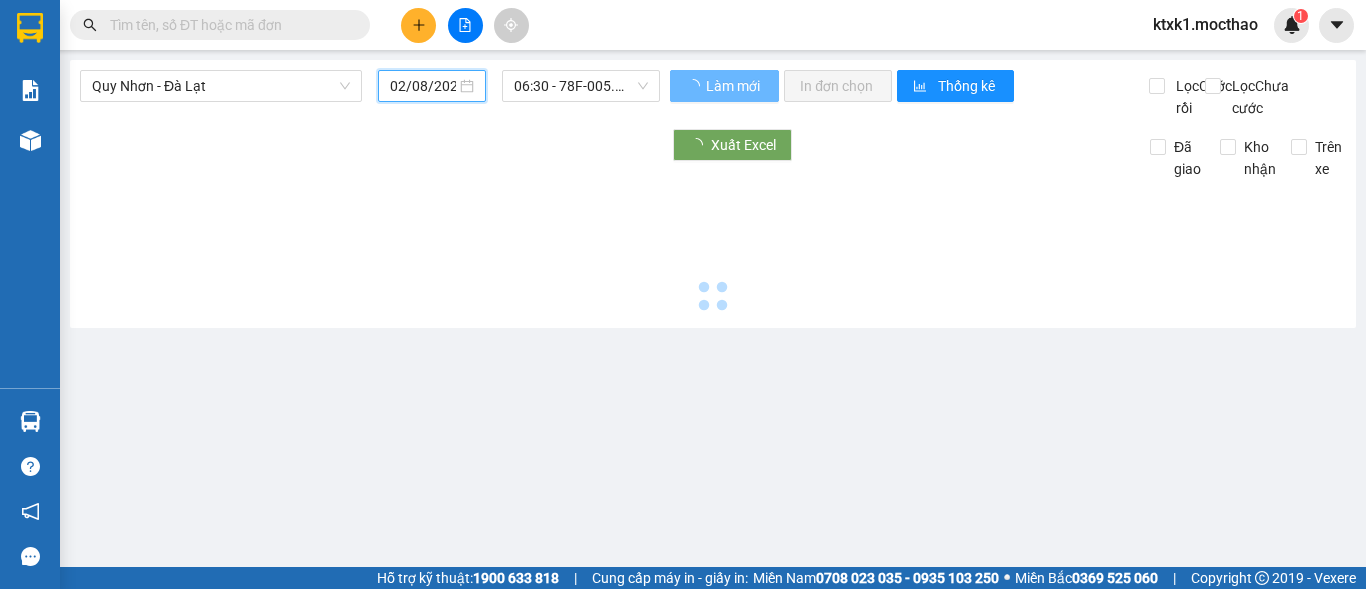 click on "06:30     - 78F-005.85" at bounding box center [581, 86] 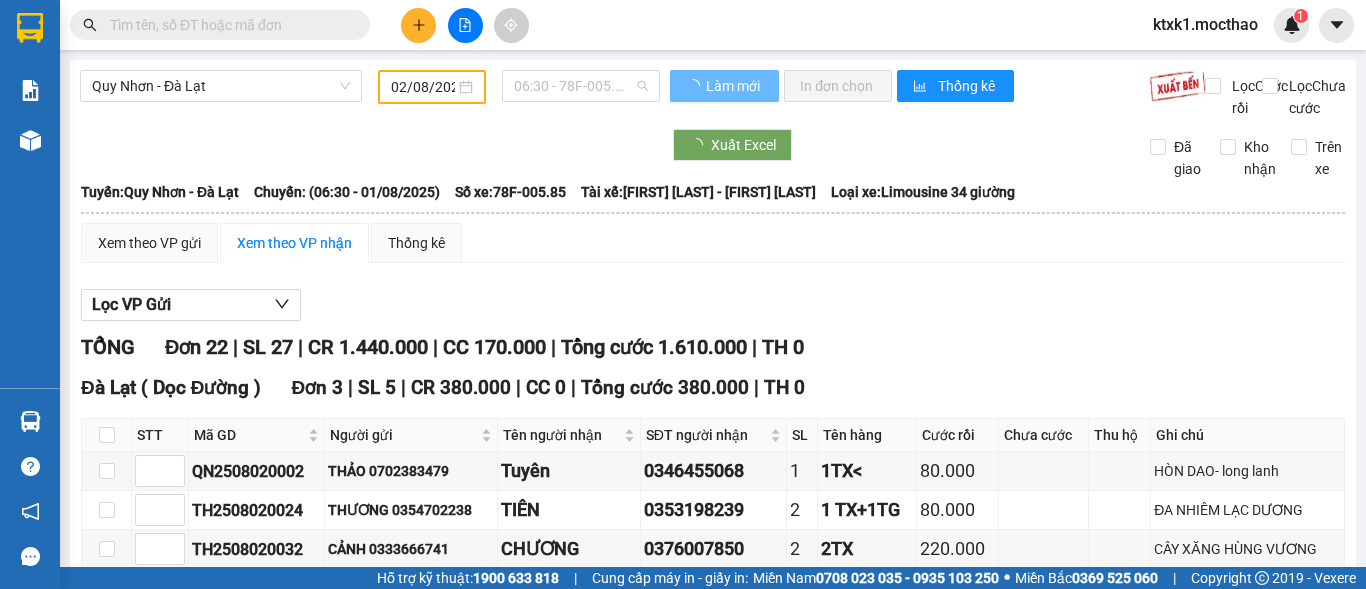 type on "01/08/2025" 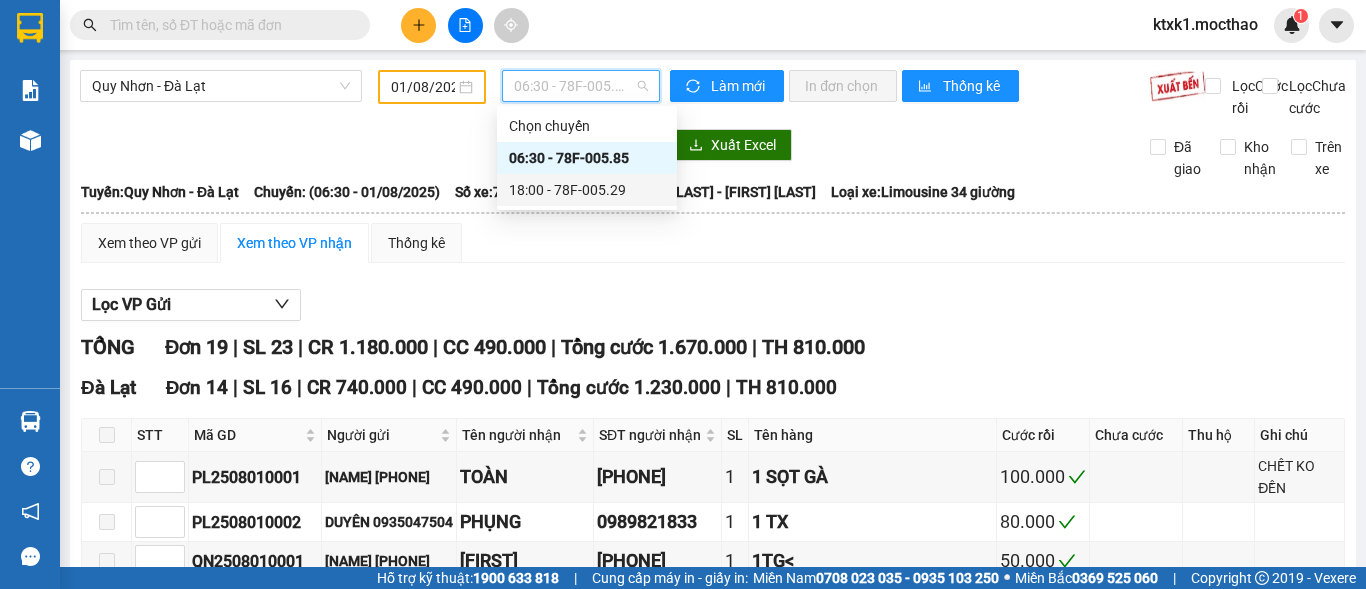click on "18:00     - 78F-005.29" at bounding box center [587, 190] 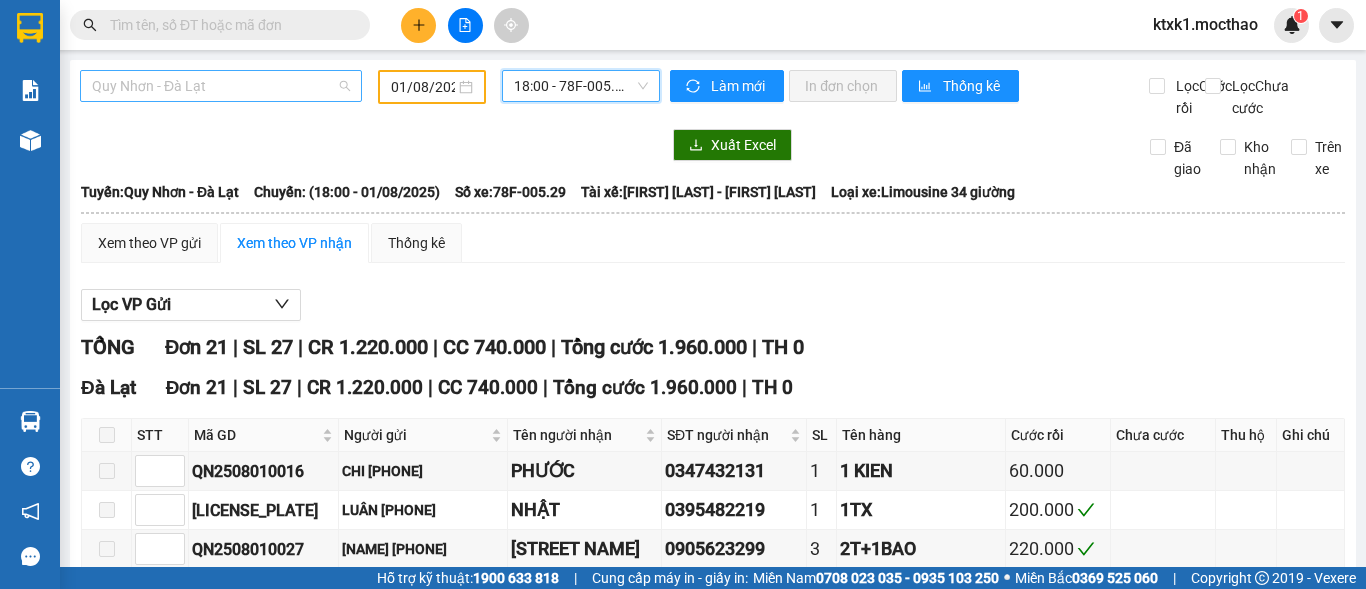 click on "Quy Nhơn - Đà Lạt" at bounding box center [221, 86] 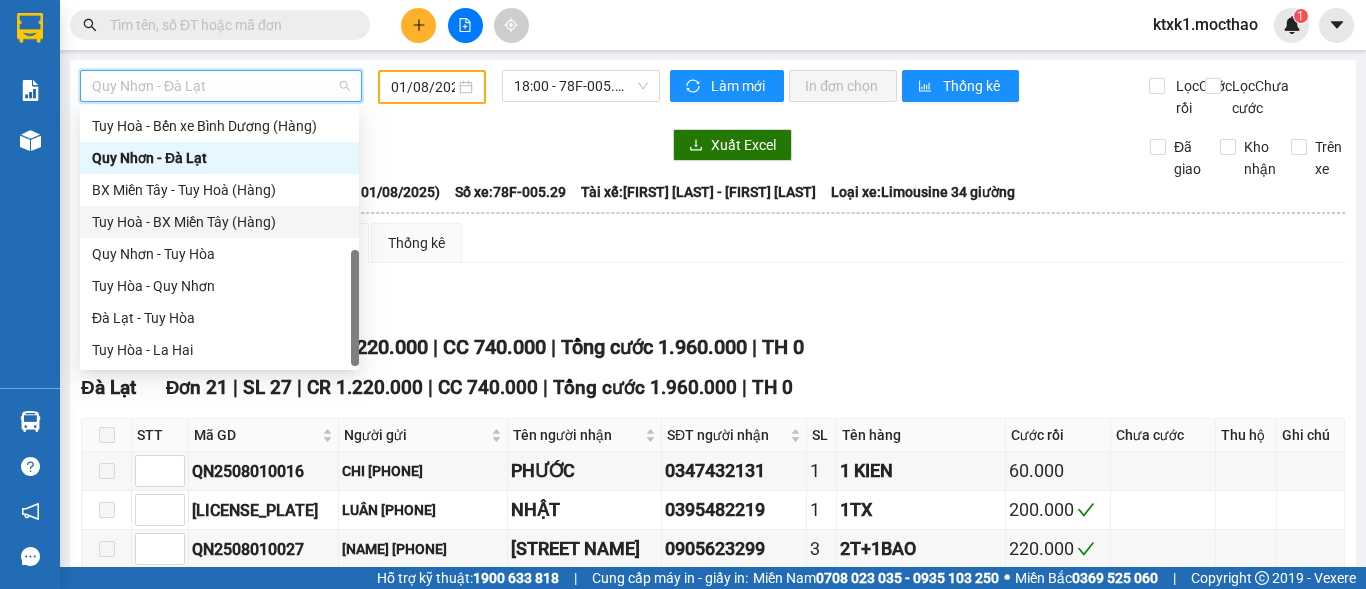 scroll, scrollTop: 248, scrollLeft: 0, axis: vertical 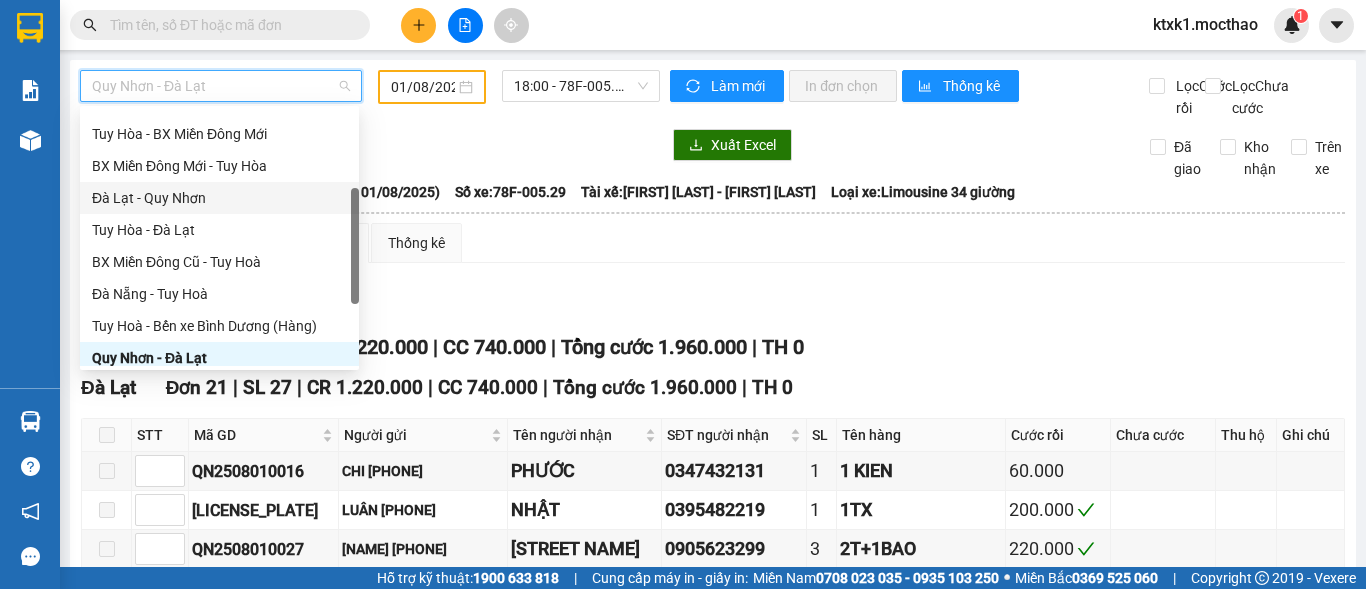 click on "Đà Lạt - Quy Nhơn" at bounding box center (219, 198) 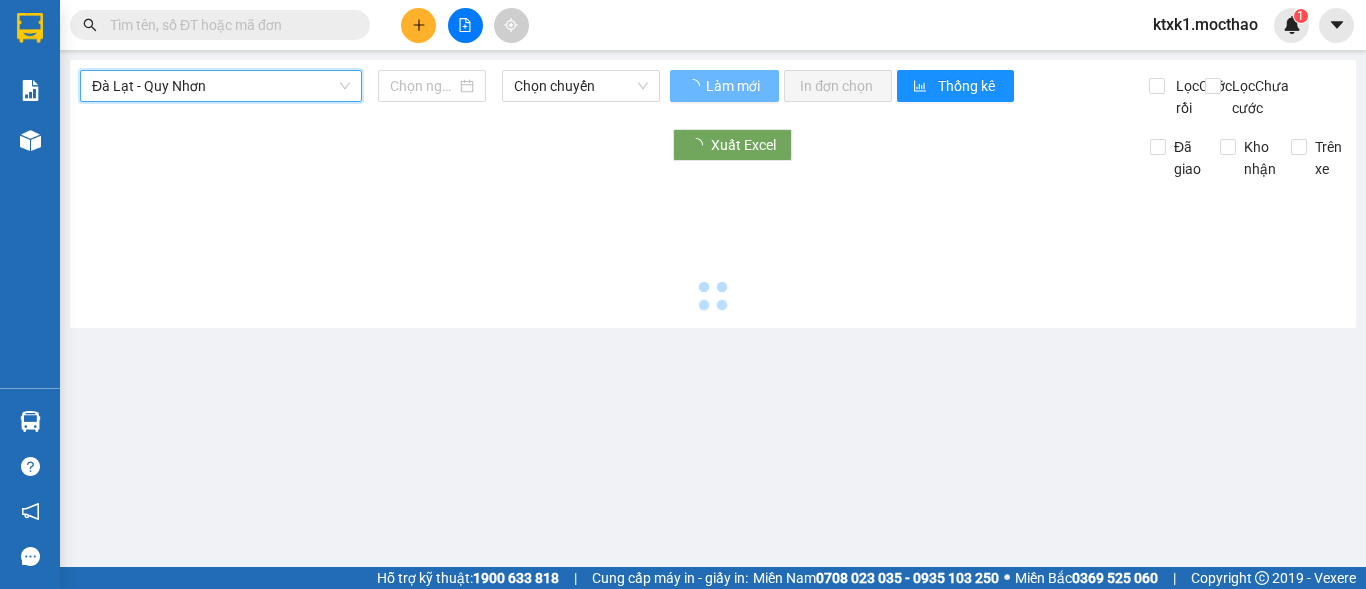 type on "02/08/2025" 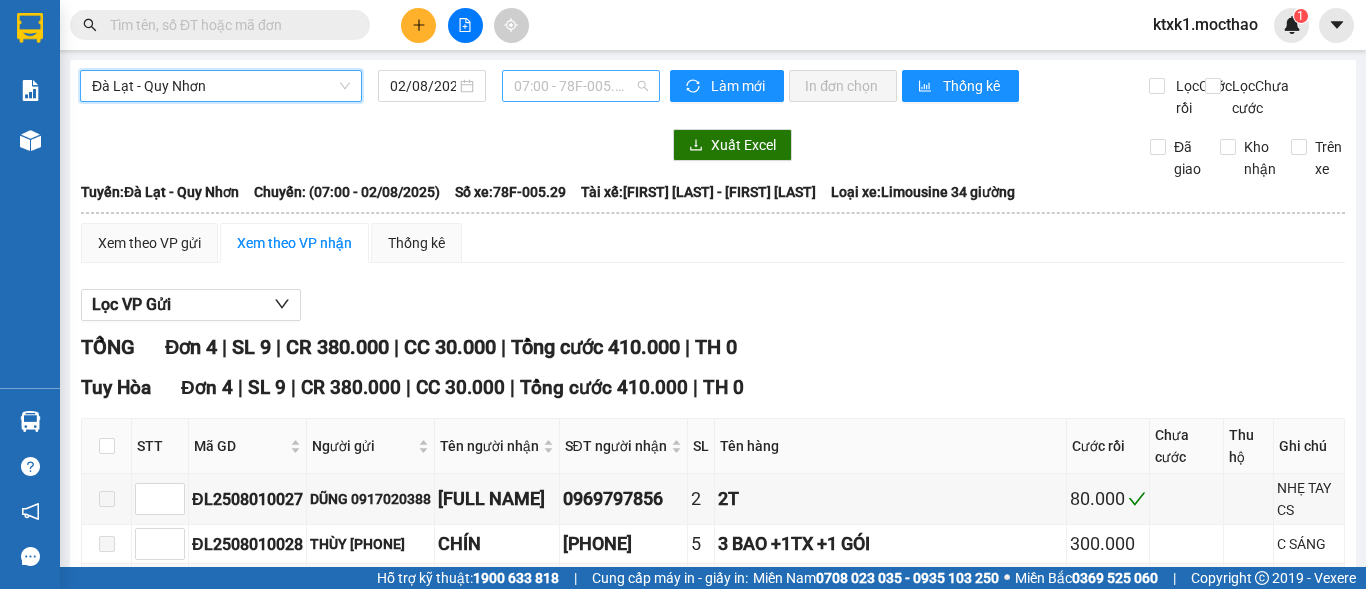 click on "[TIME]     - 78F-005.29" at bounding box center [581, 86] 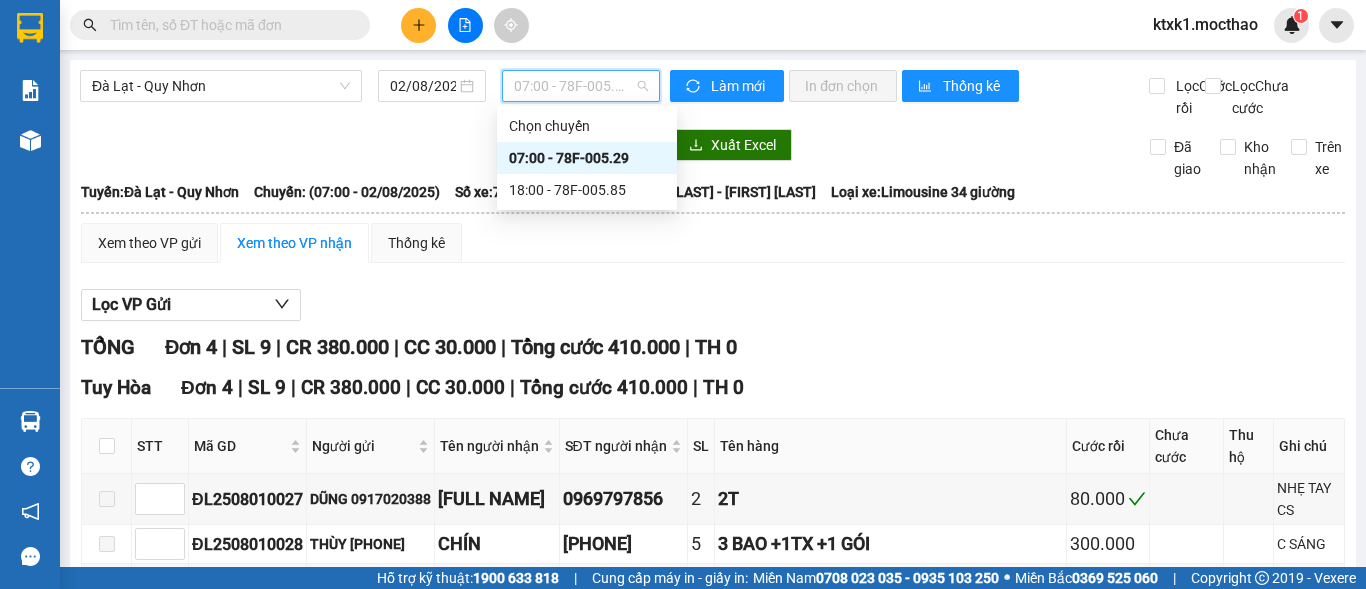 click on "[TIME]     - 78F-005.29" at bounding box center (587, 158) 